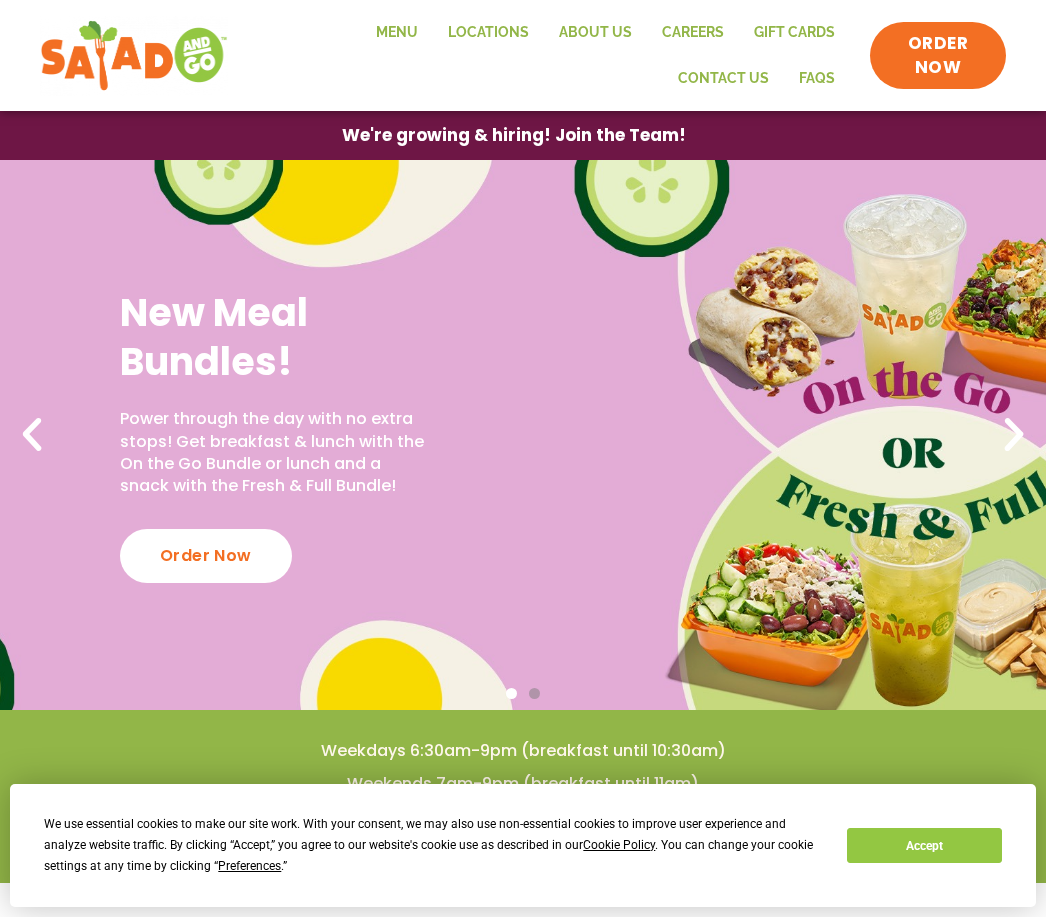 scroll, scrollTop: 692, scrollLeft: 0, axis: vertical 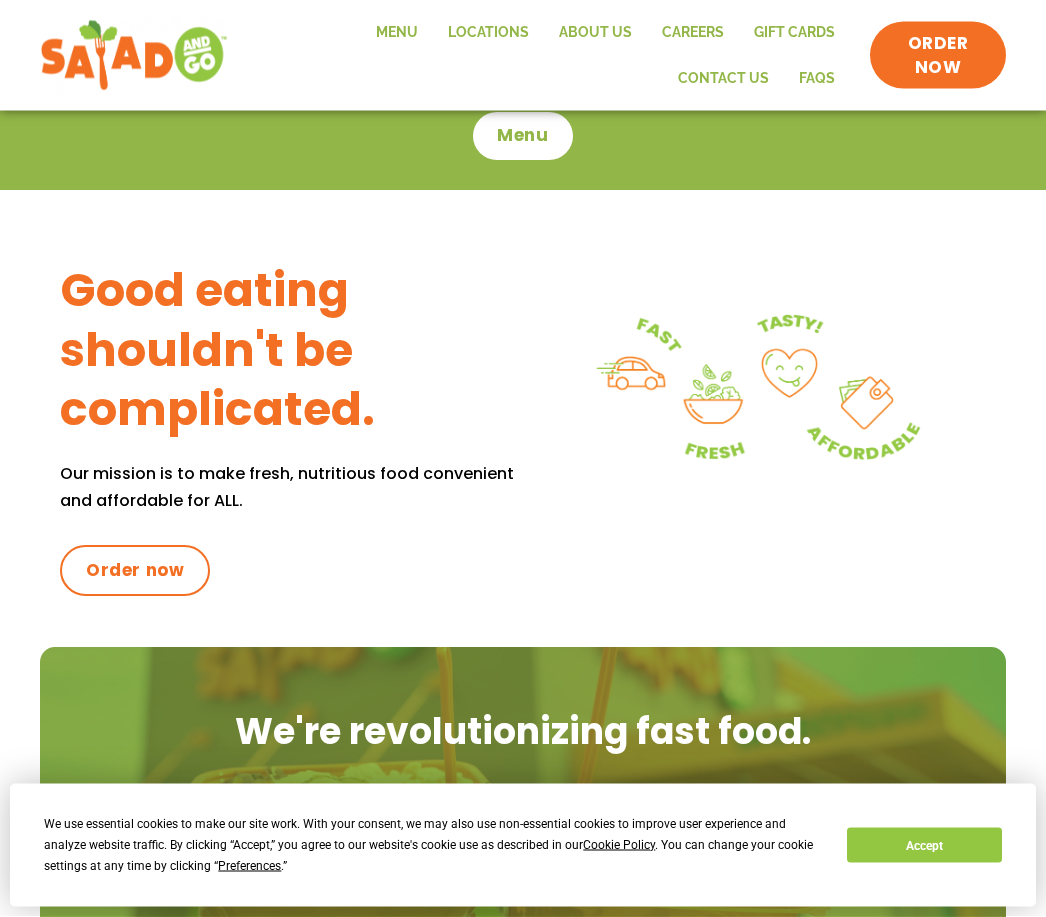 click on "Menu" 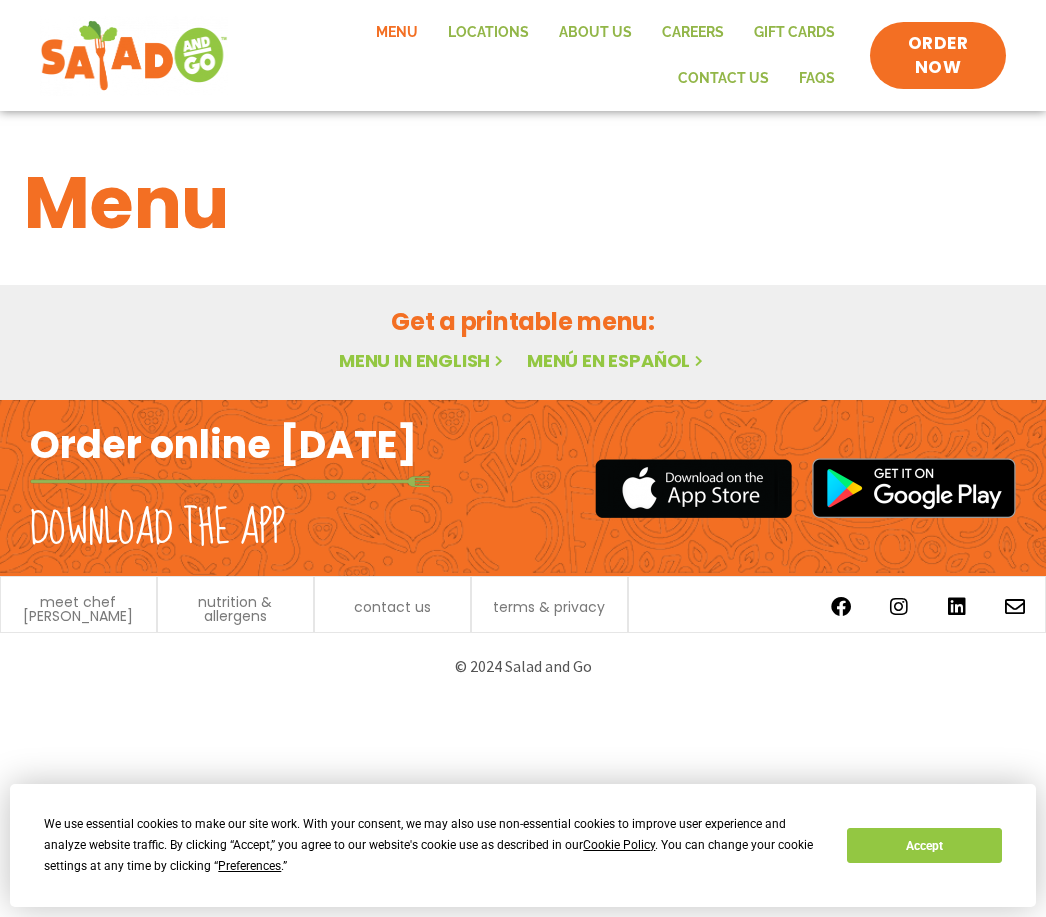 scroll, scrollTop: 0, scrollLeft: 0, axis: both 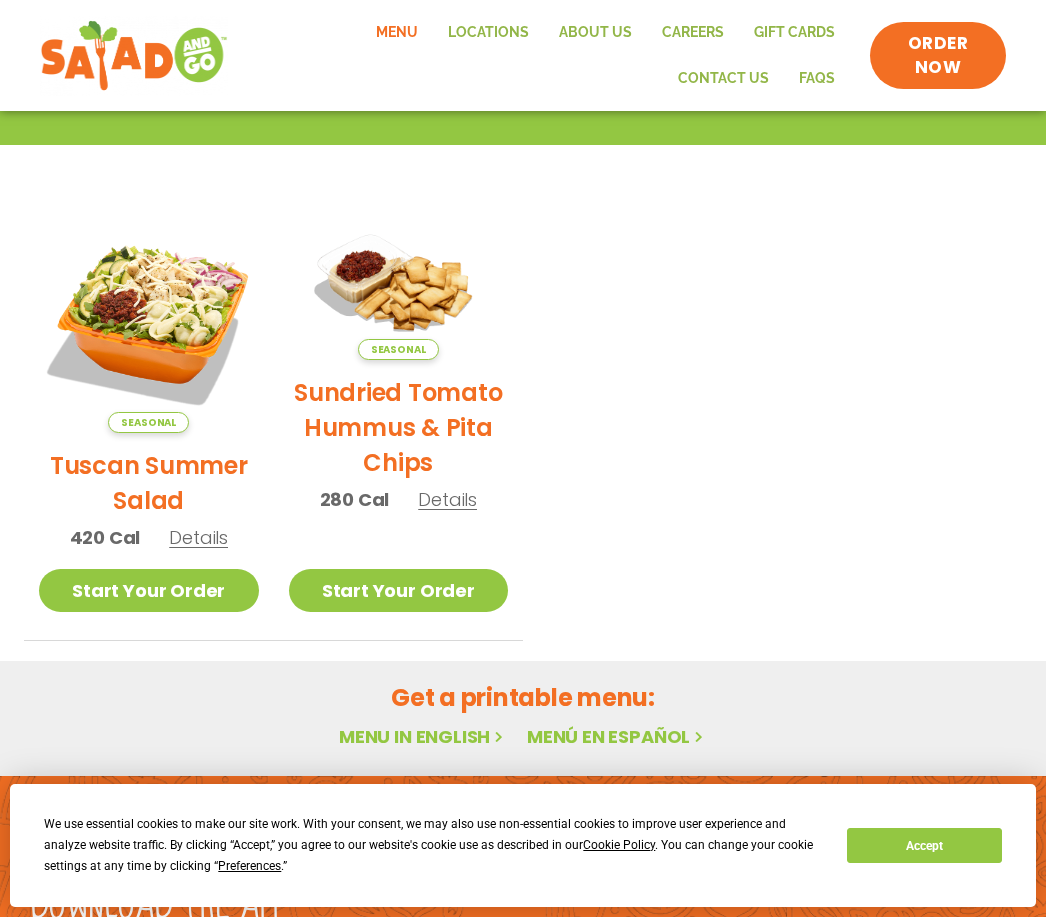 click on "Details" at bounding box center (198, 537) 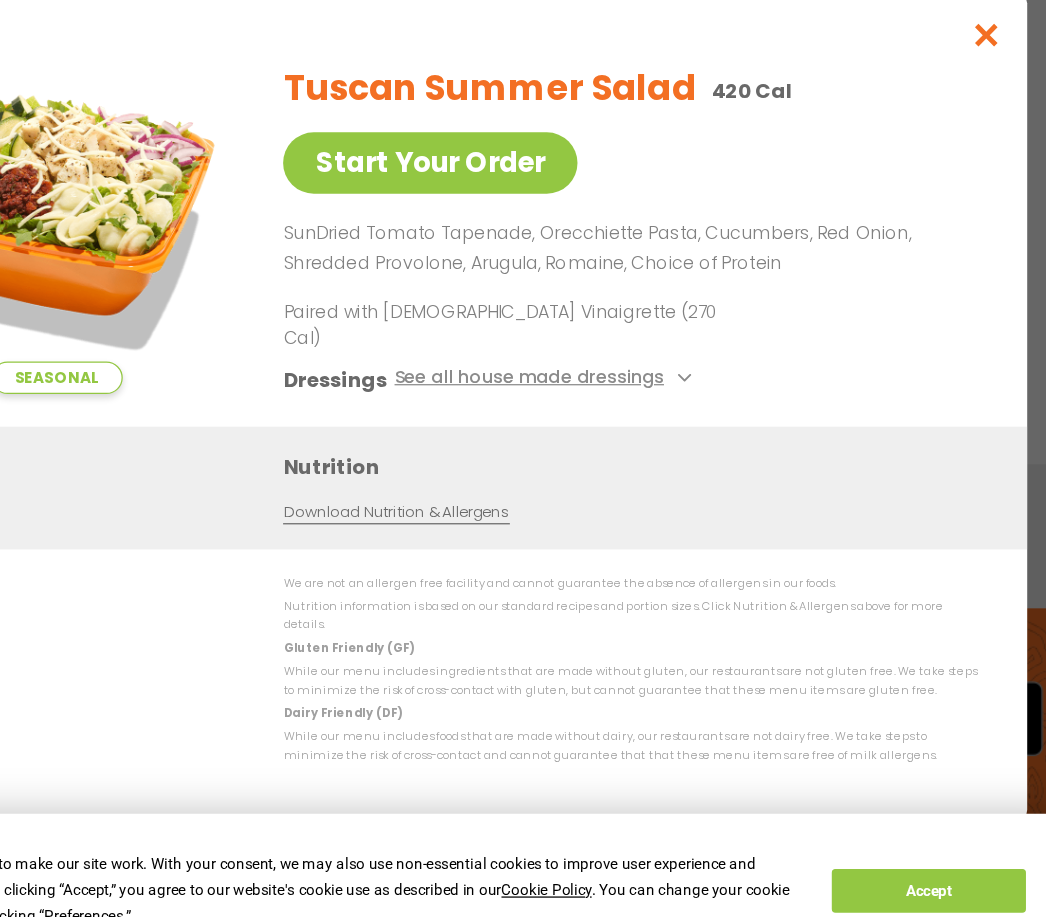 scroll, scrollTop: 520, scrollLeft: 0, axis: vertical 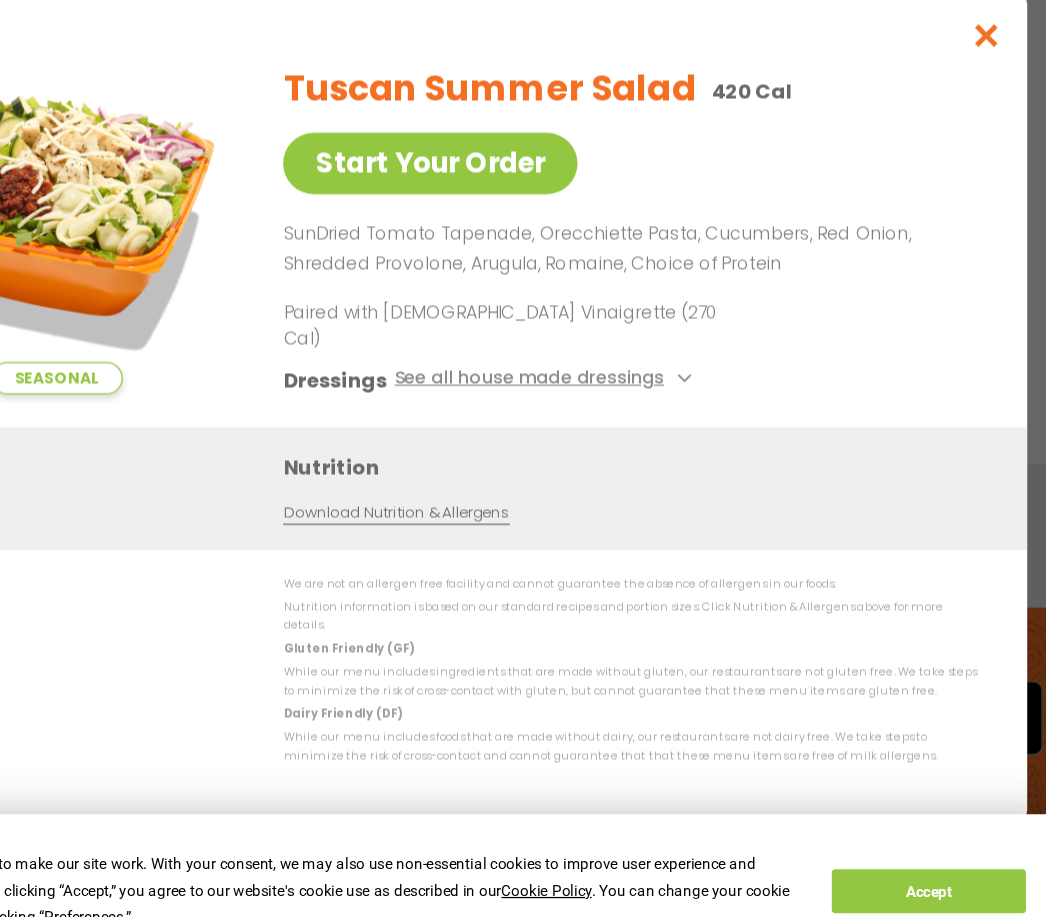 click on "See all house made dressings" at bounding box center [619, 436] 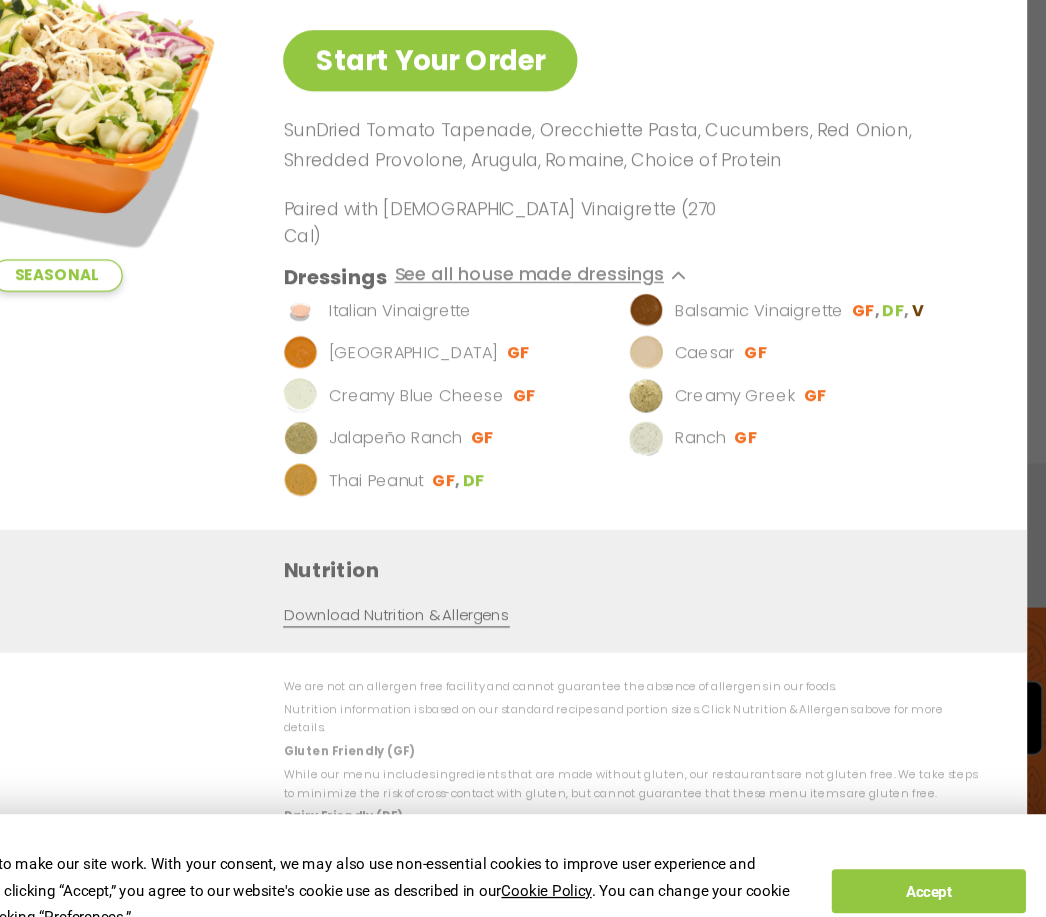 click on "Accept" at bounding box center (924, 845) 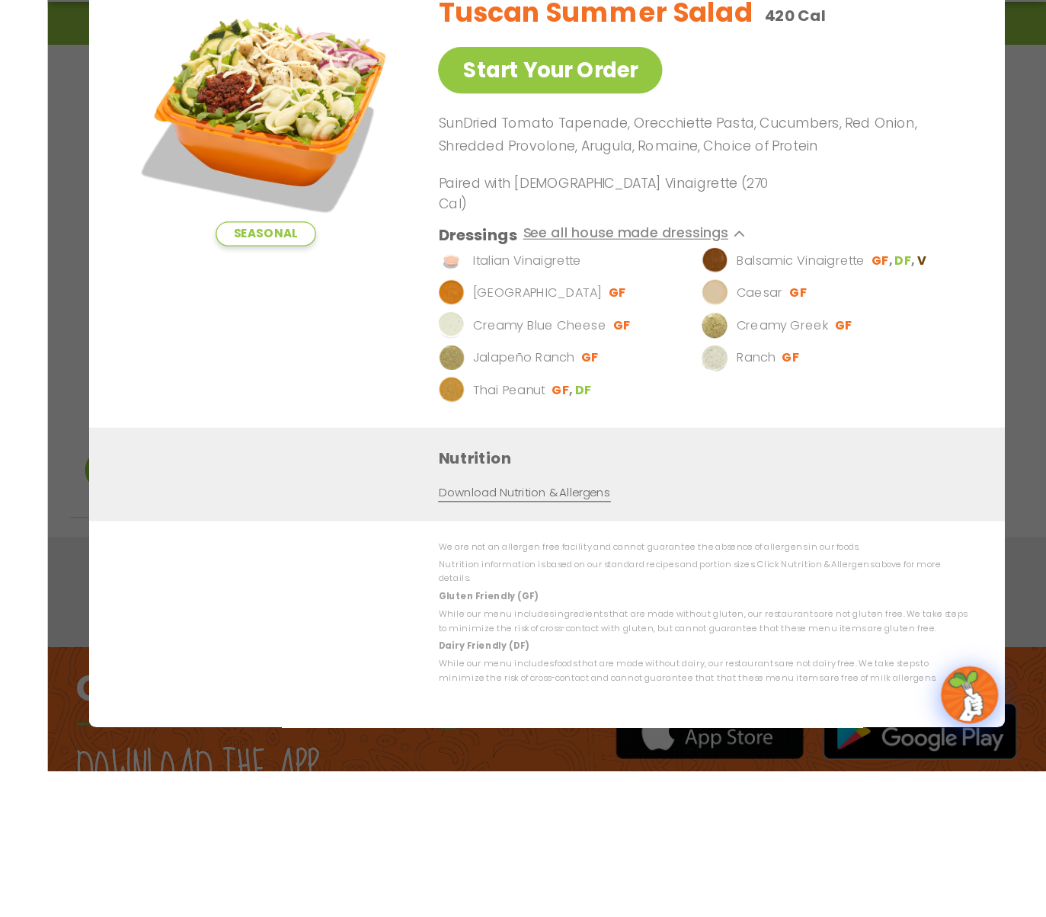 scroll, scrollTop: 456, scrollLeft: 0, axis: vertical 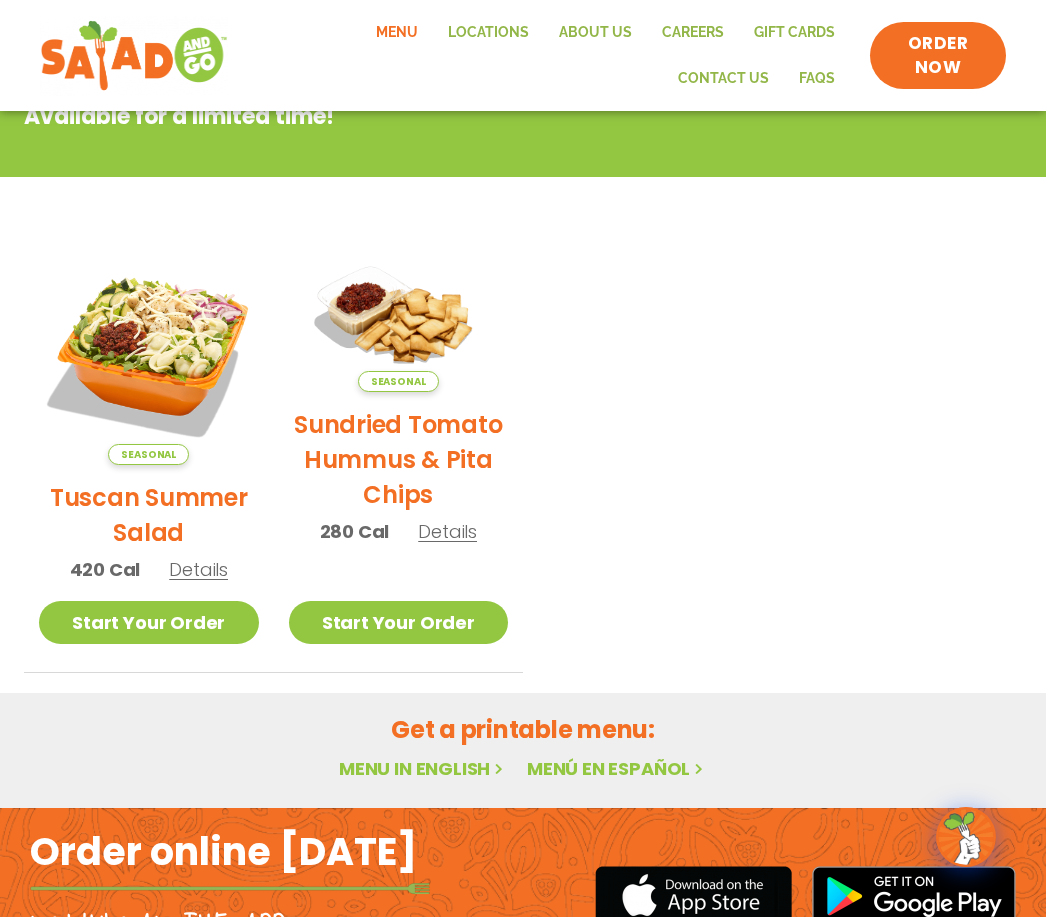 click on "Details" at bounding box center [447, 531] 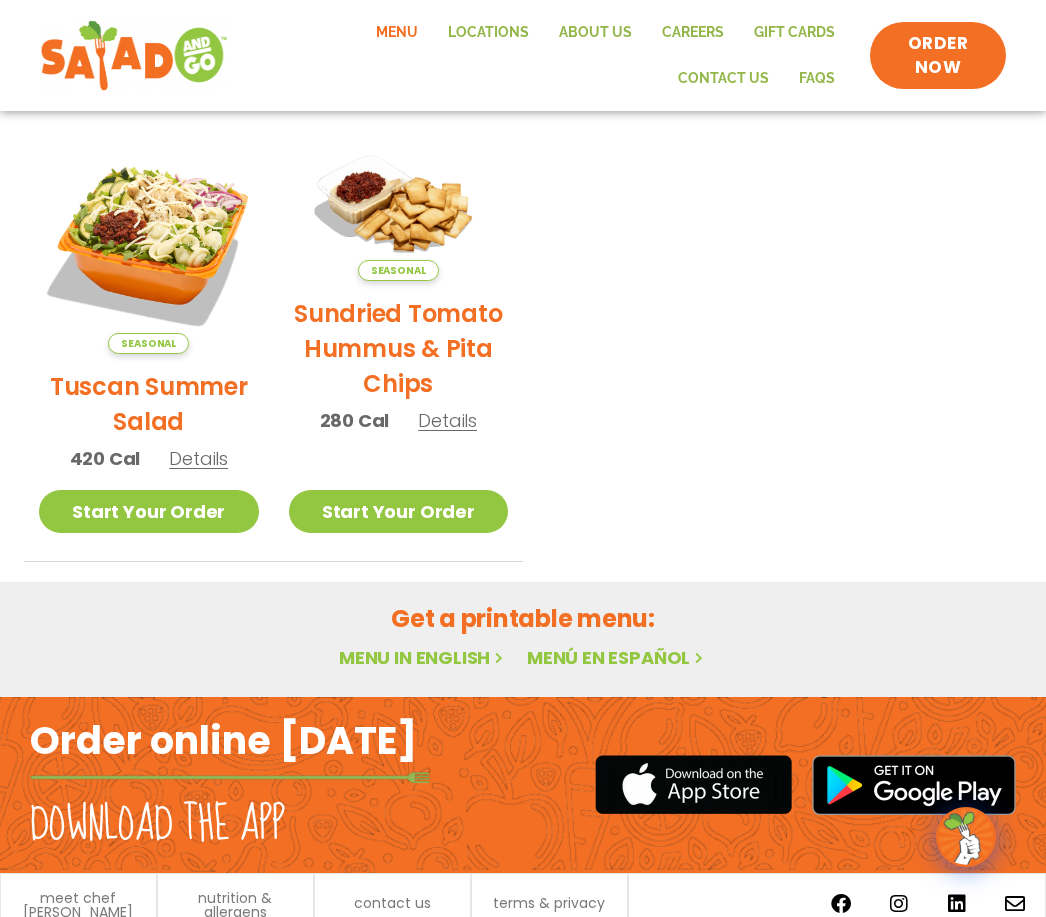scroll, scrollTop: 456, scrollLeft: 0, axis: vertical 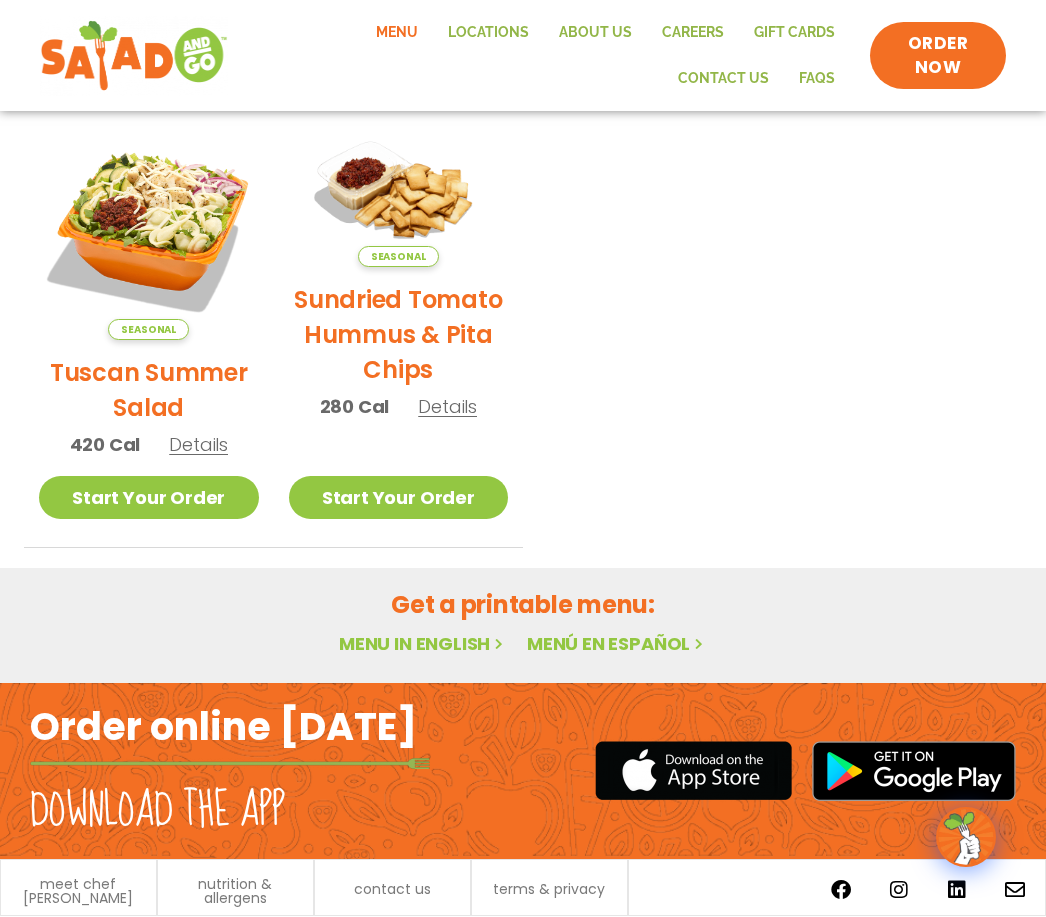 click on "Menu in English" at bounding box center [423, 643] 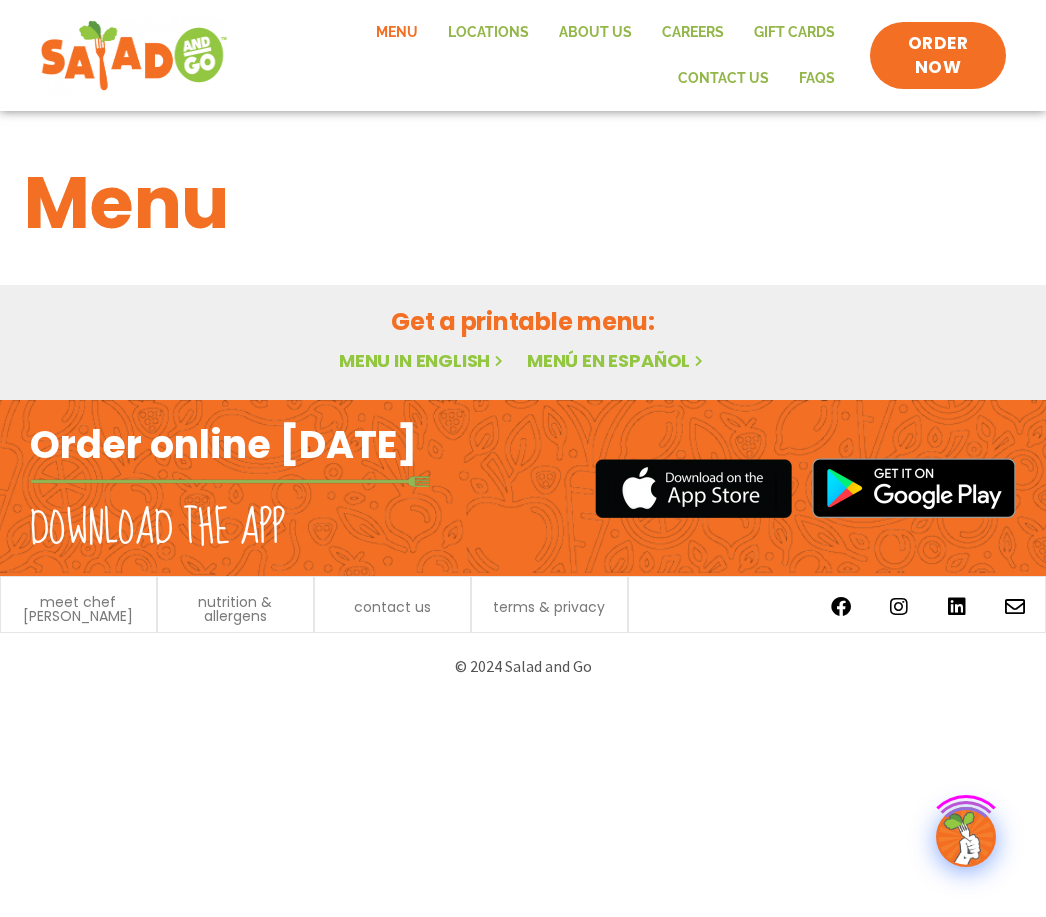 scroll, scrollTop: 0, scrollLeft: 0, axis: both 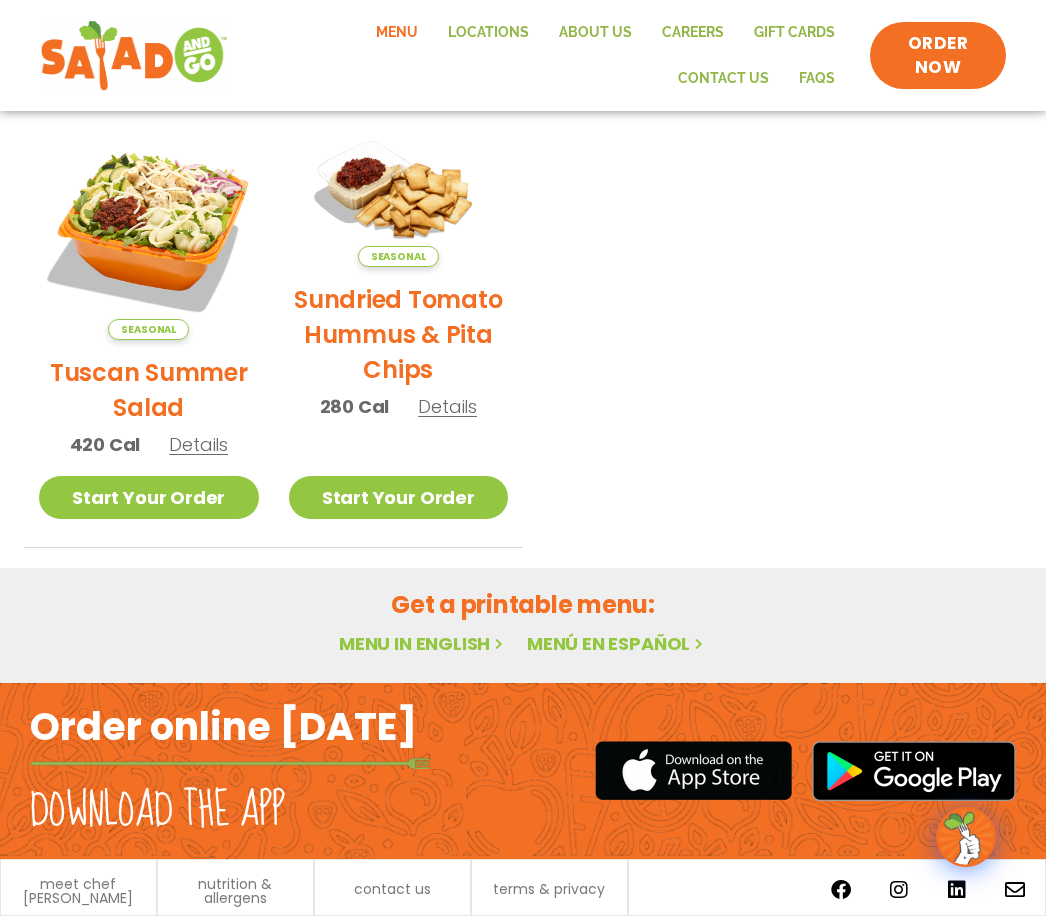 click on "Menu in English" at bounding box center (423, 643) 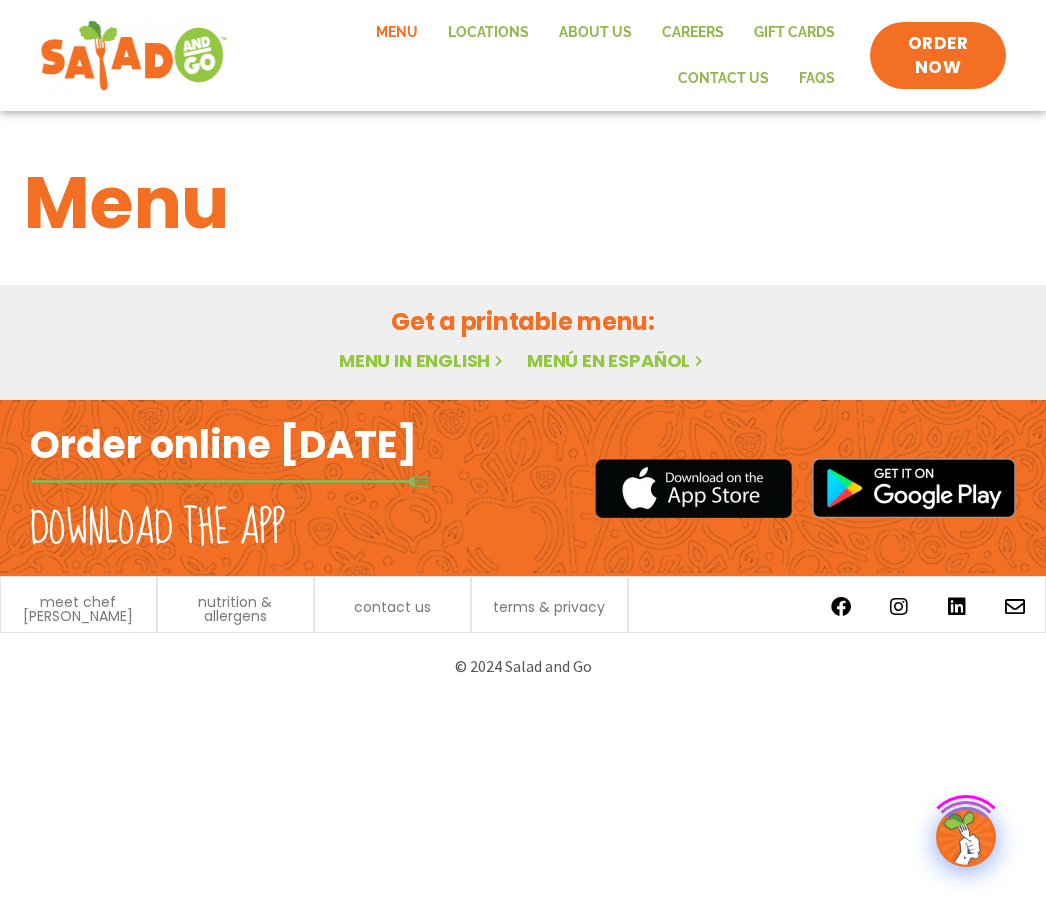 scroll, scrollTop: 0, scrollLeft: 0, axis: both 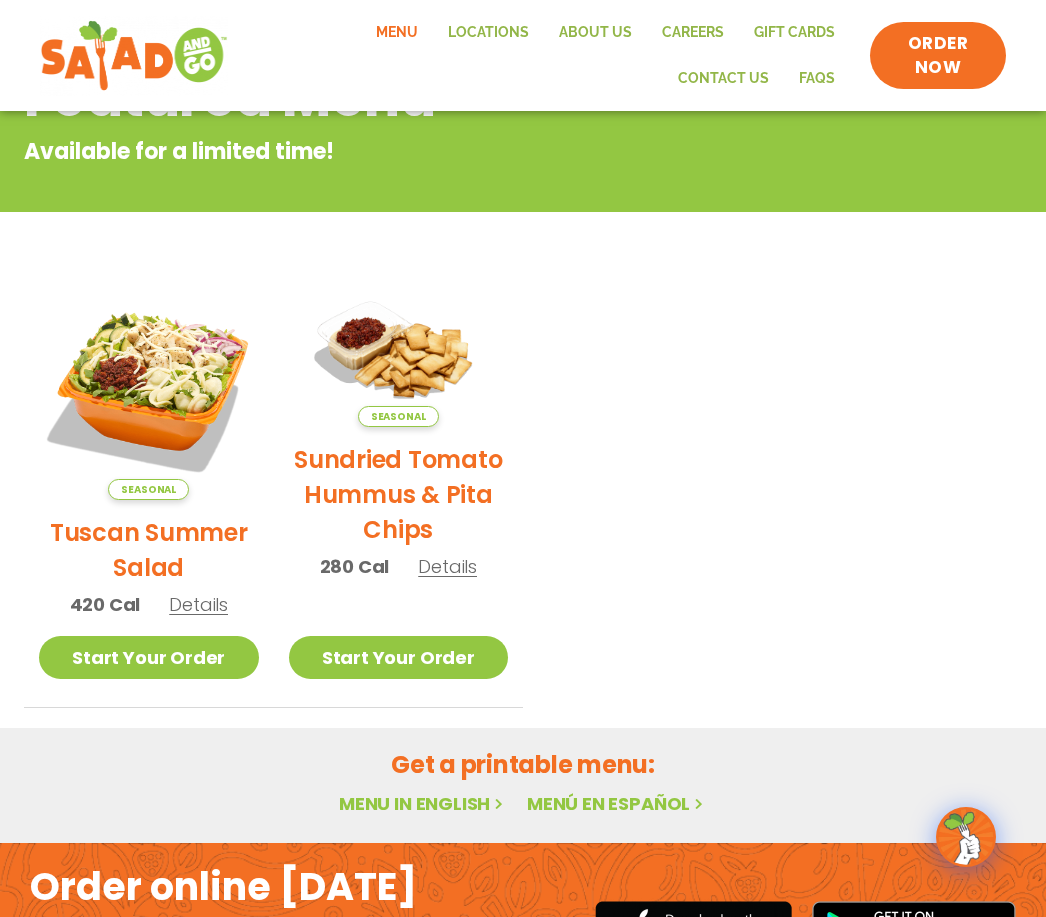 click on "Get a printable menu:" at bounding box center [523, 764] 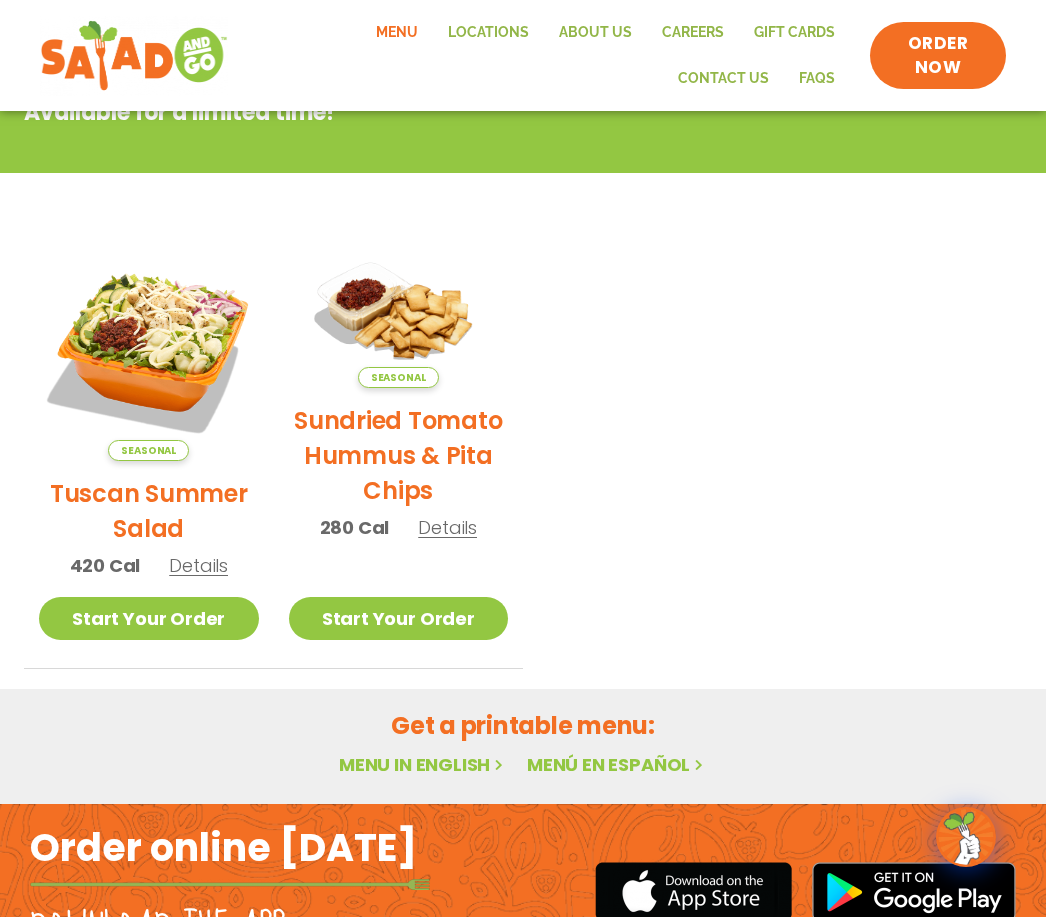 scroll, scrollTop: 456, scrollLeft: 0, axis: vertical 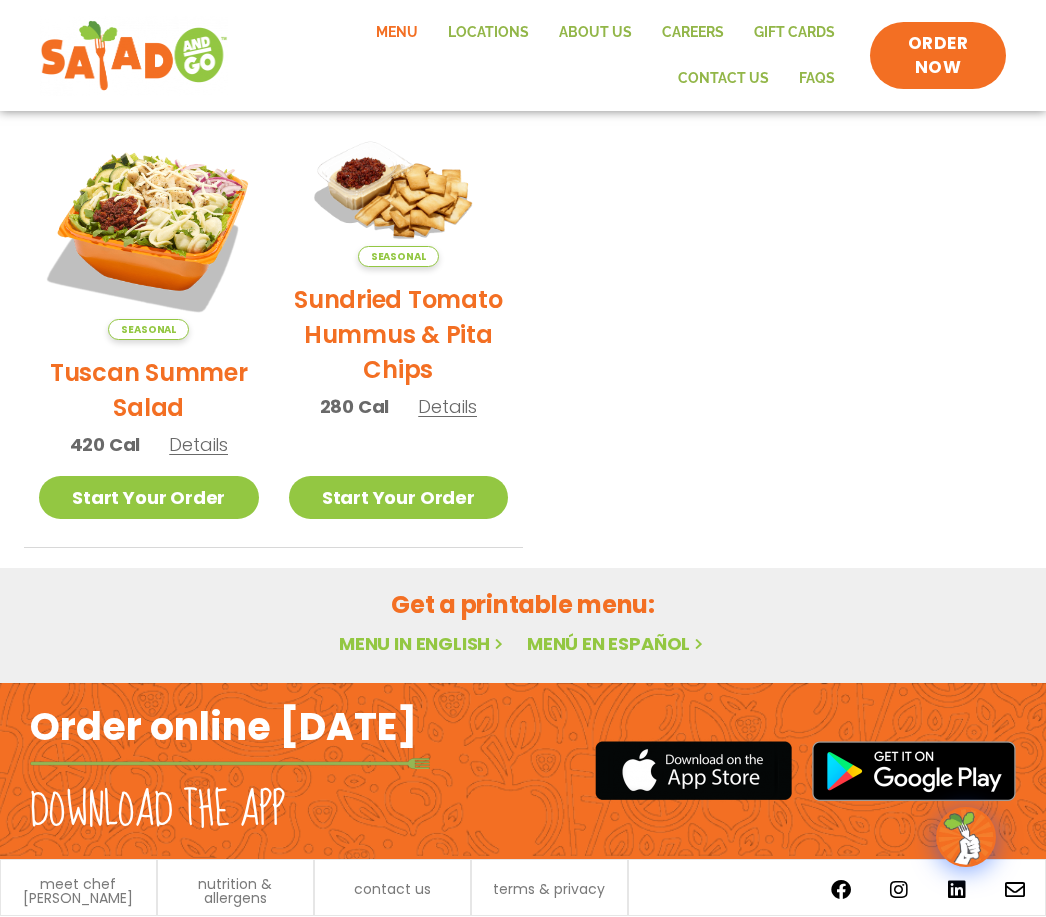 click on "Menu in English" at bounding box center [423, 643] 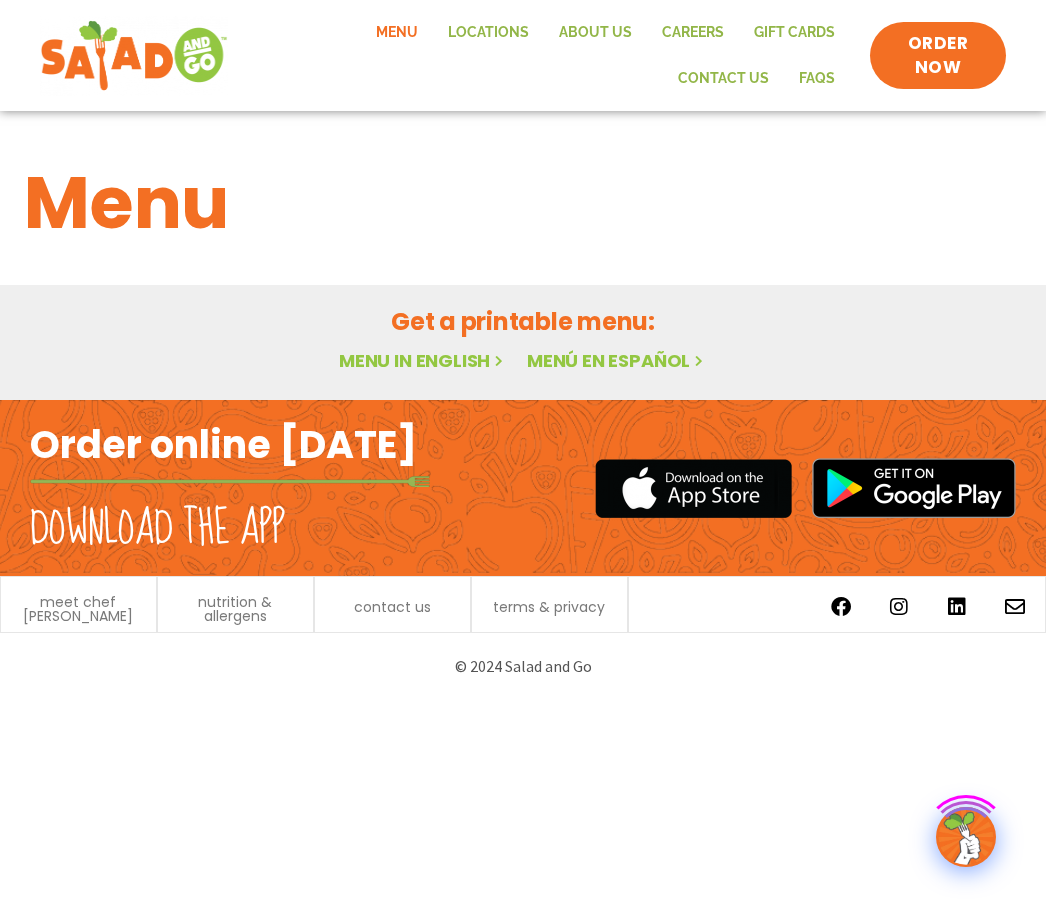 scroll, scrollTop: 0, scrollLeft: 0, axis: both 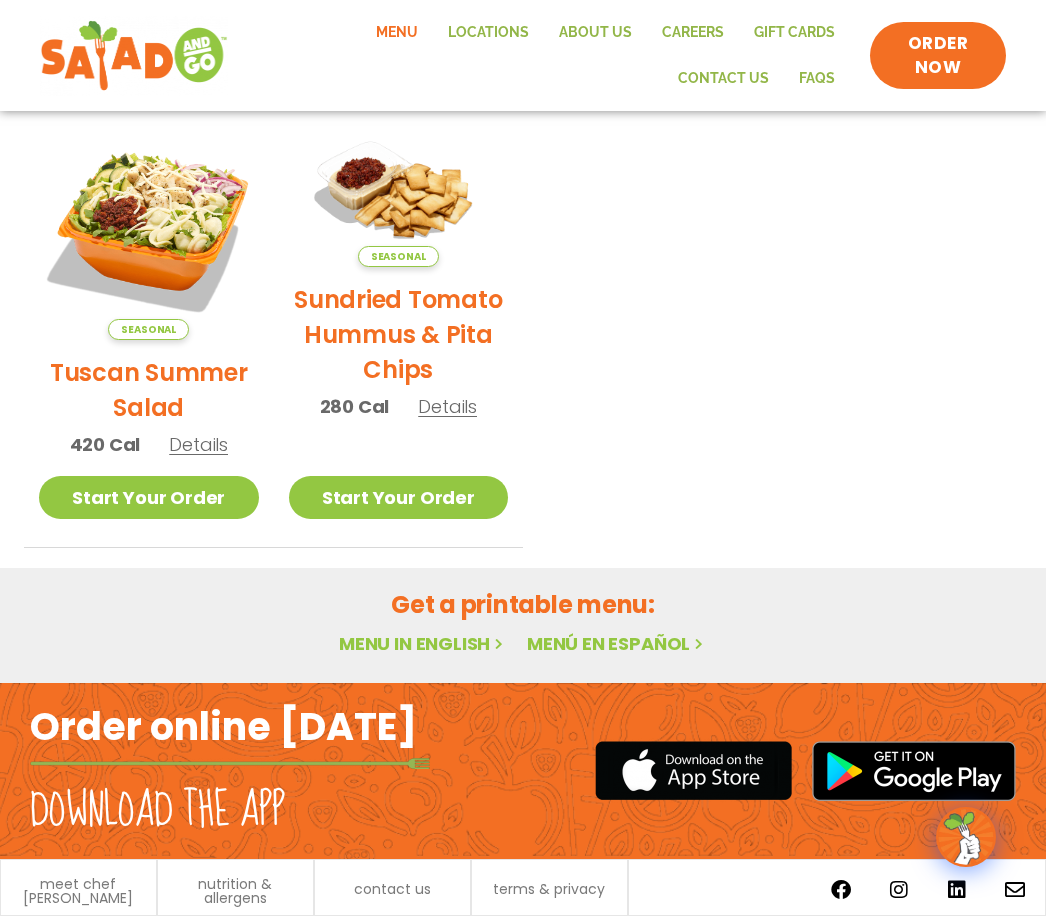 click on "Menu in English" at bounding box center (423, 643) 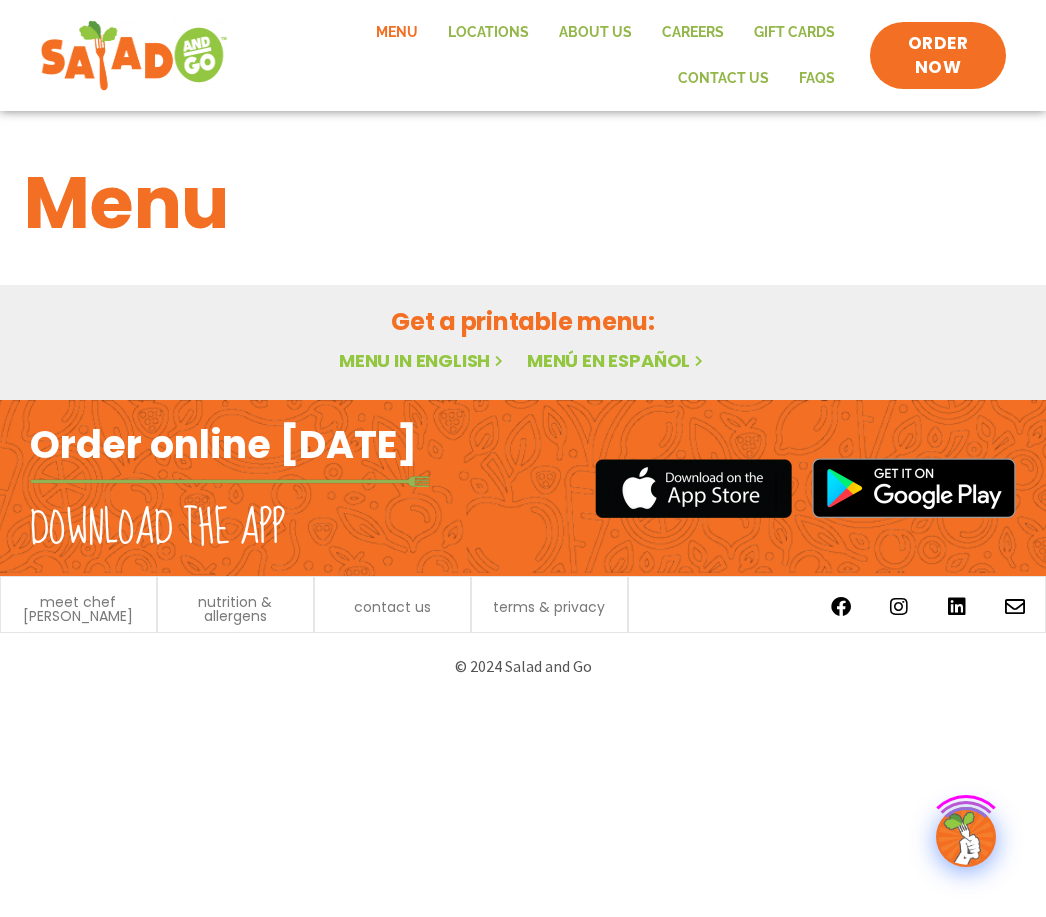 scroll, scrollTop: 0, scrollLeft: 0, axis: both 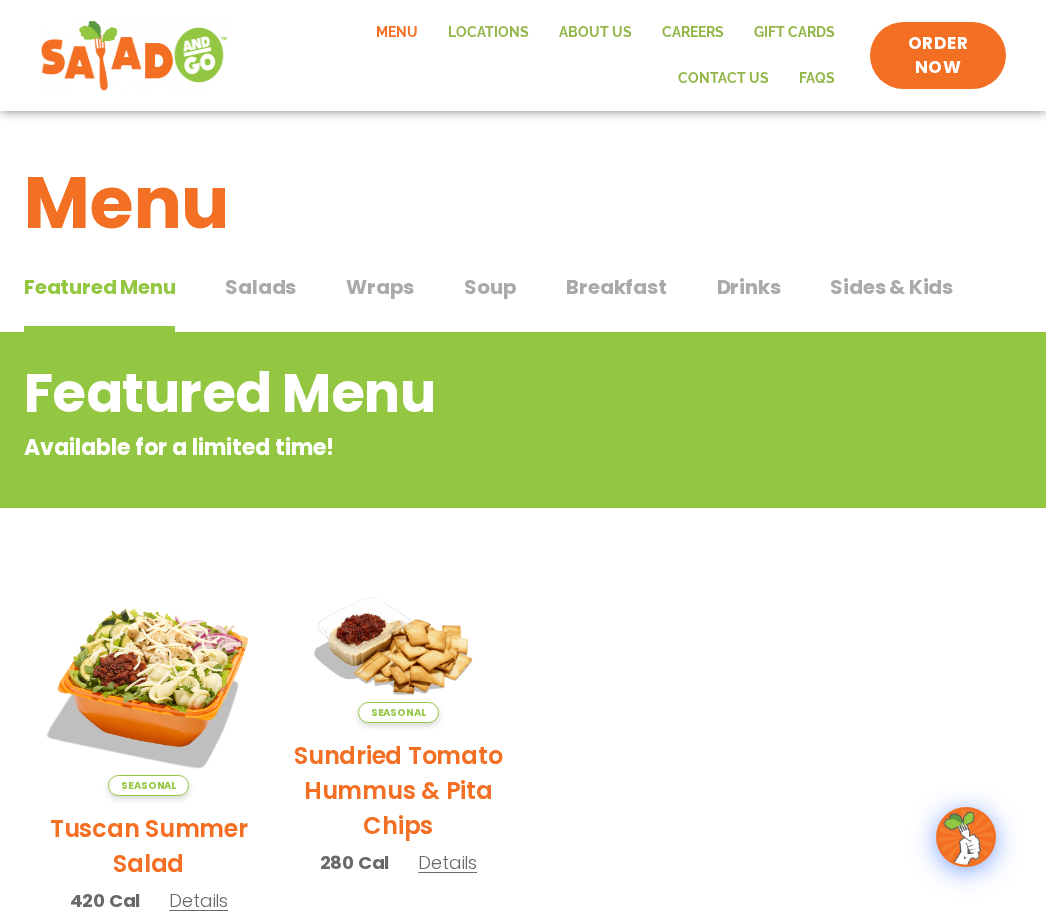 click on "Salads" at bounding box center (260, 287) 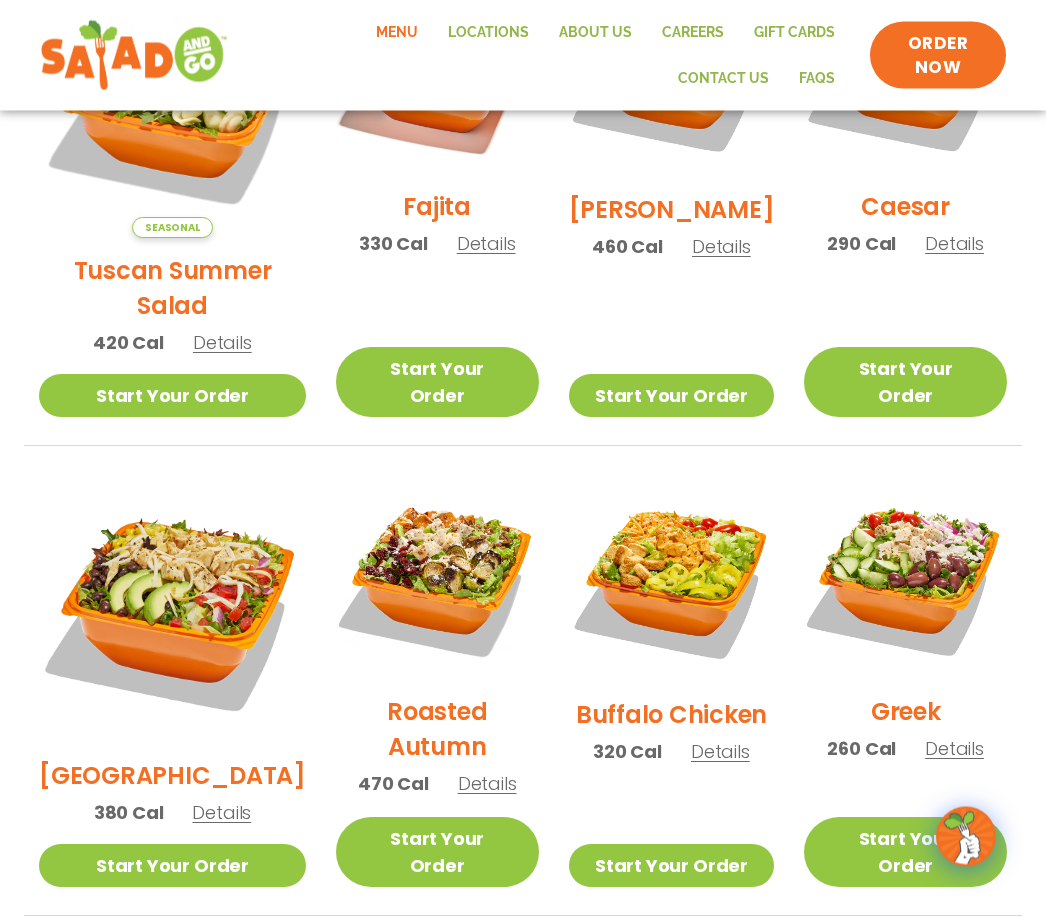 scroll, scrollTop: 705, scrollLeft: 0, axis: vertical 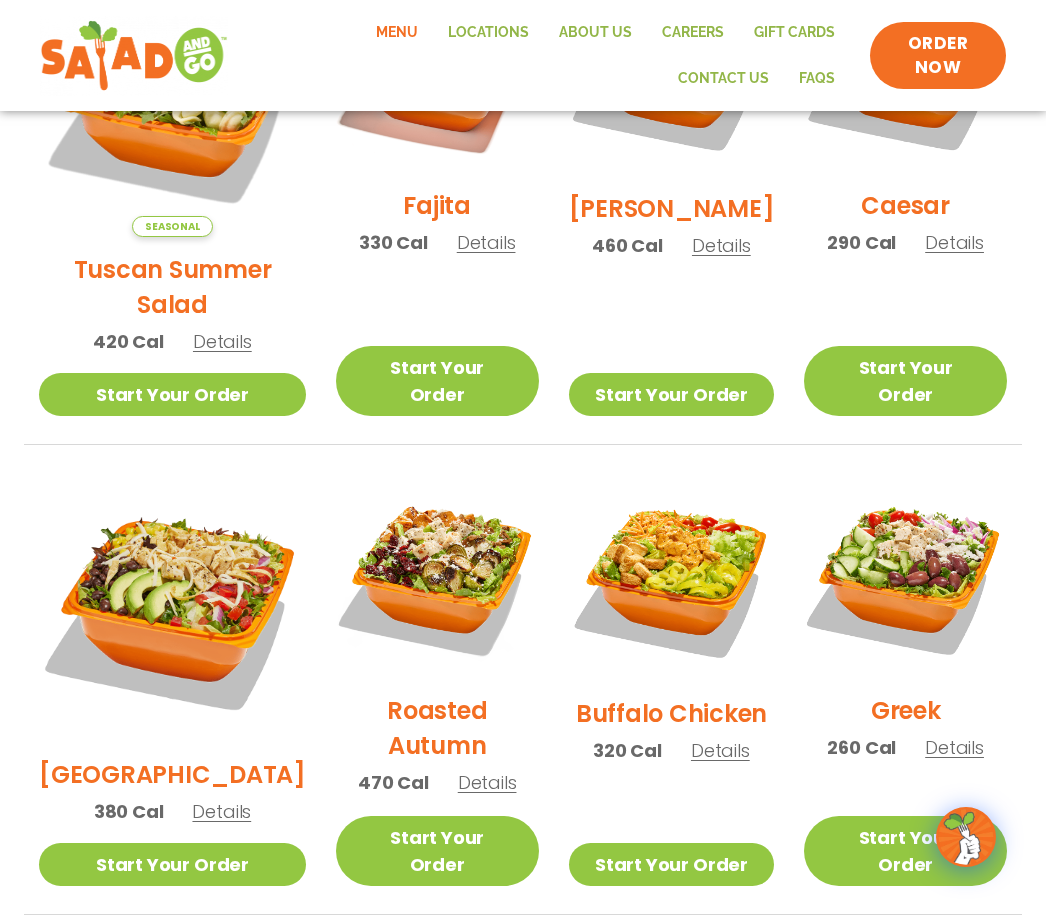 click on "Details" at bounding box center (720, 750) 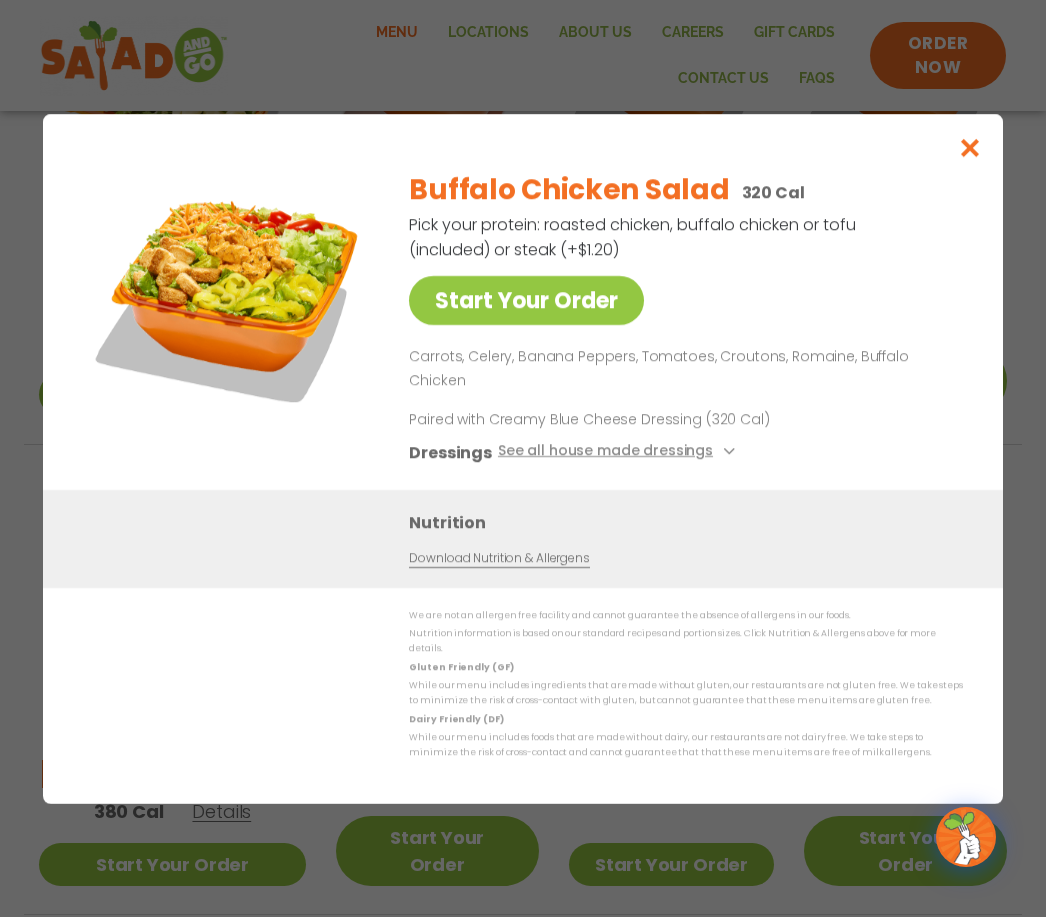 scroll, scrollTop: 728, scrollLeft: 0, axis: vertical 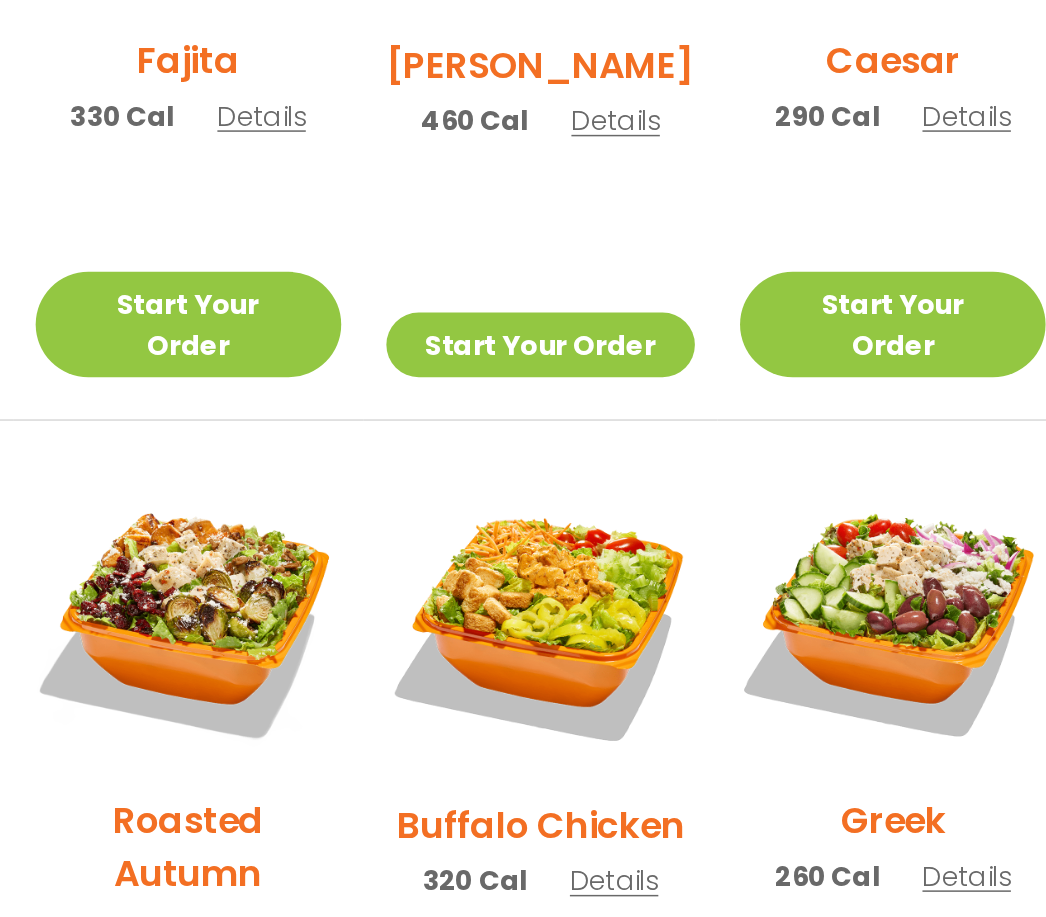 click at bounding box center (905, 553) 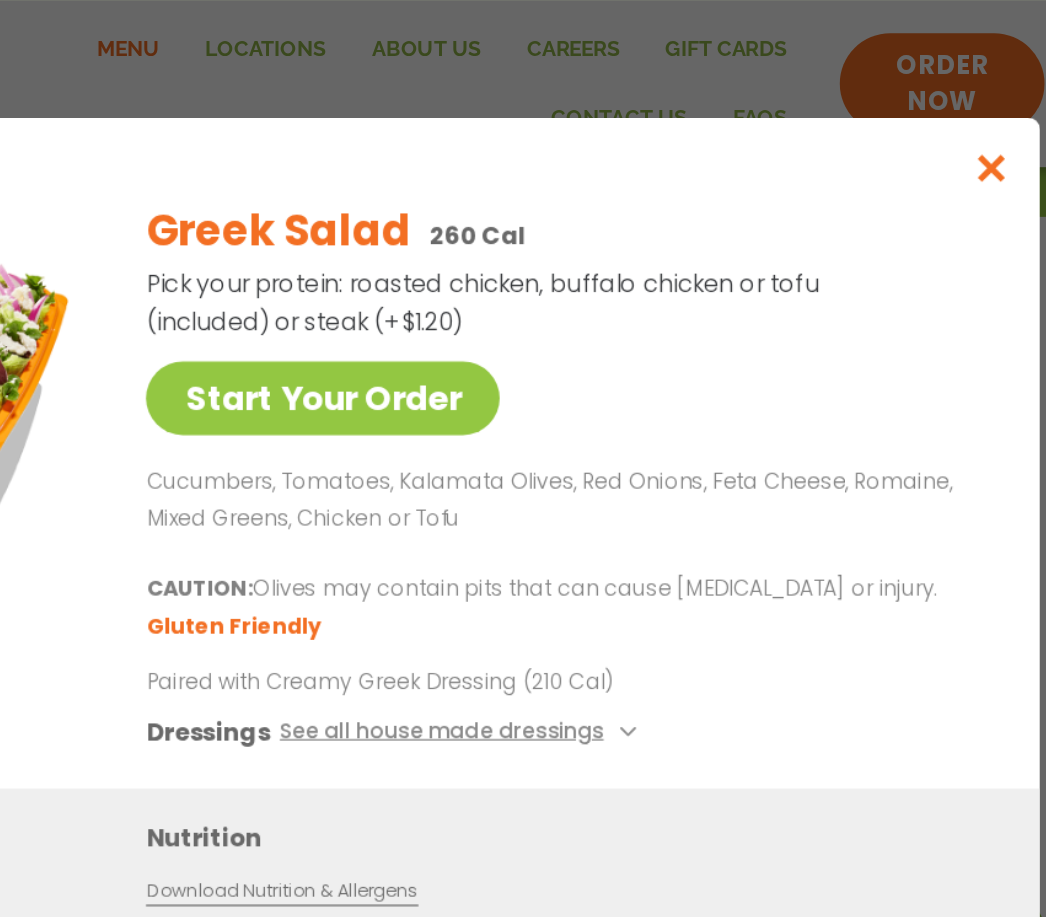 scroll, scrollTop: 0, scrollLeft: 0, axis: both 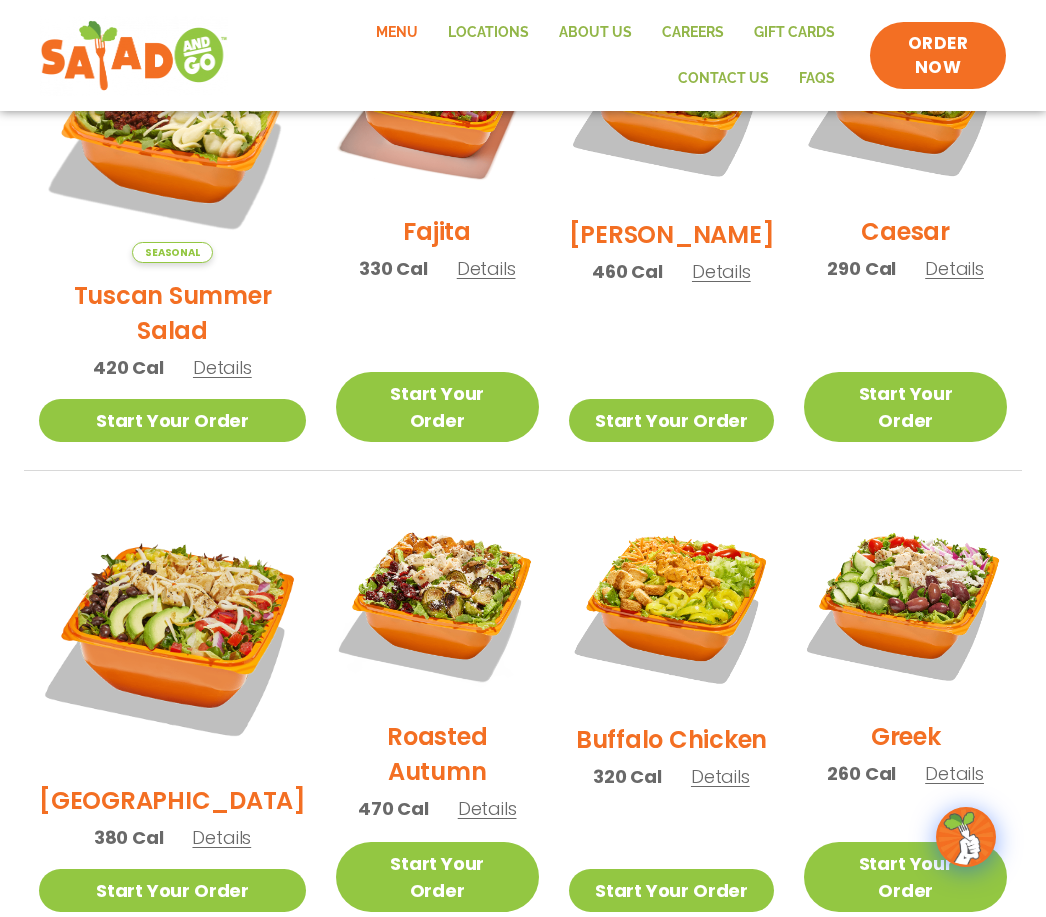 click at bounding box center [905, 602] 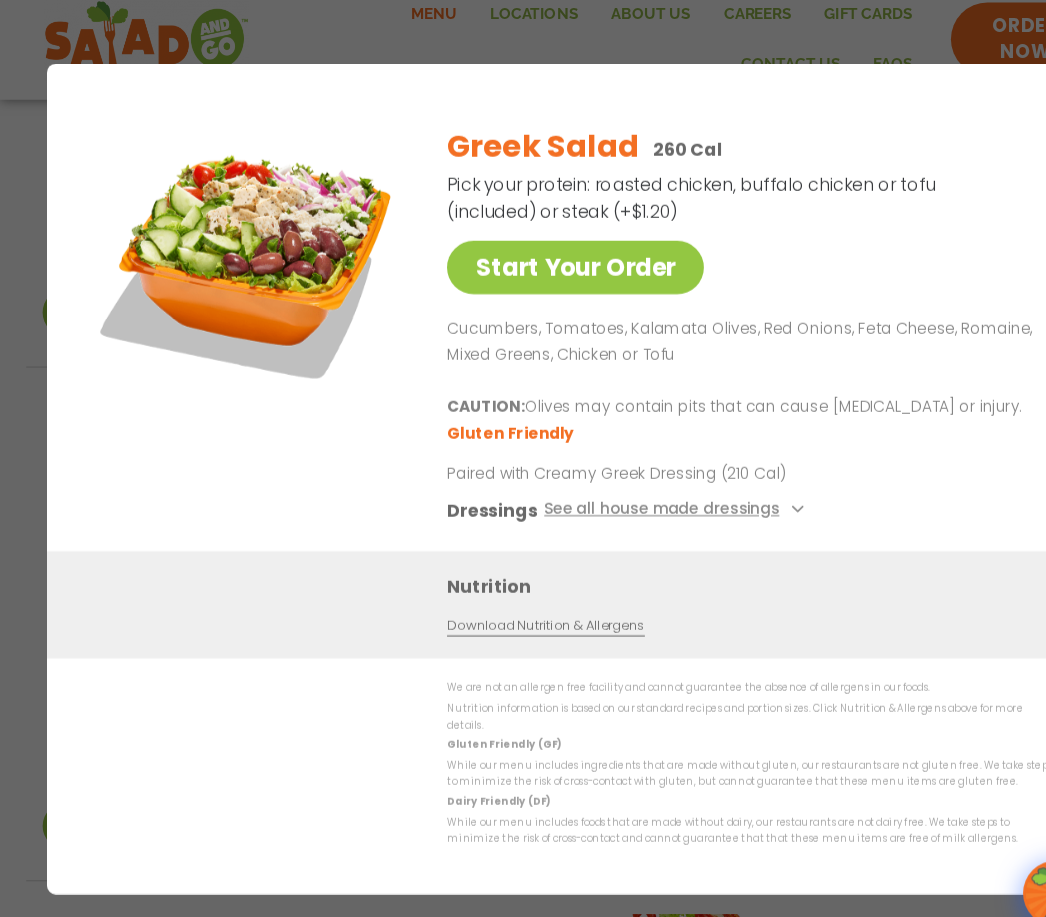 scroll, scrollTop: 796, scrollLeft: 0, axis: vertical 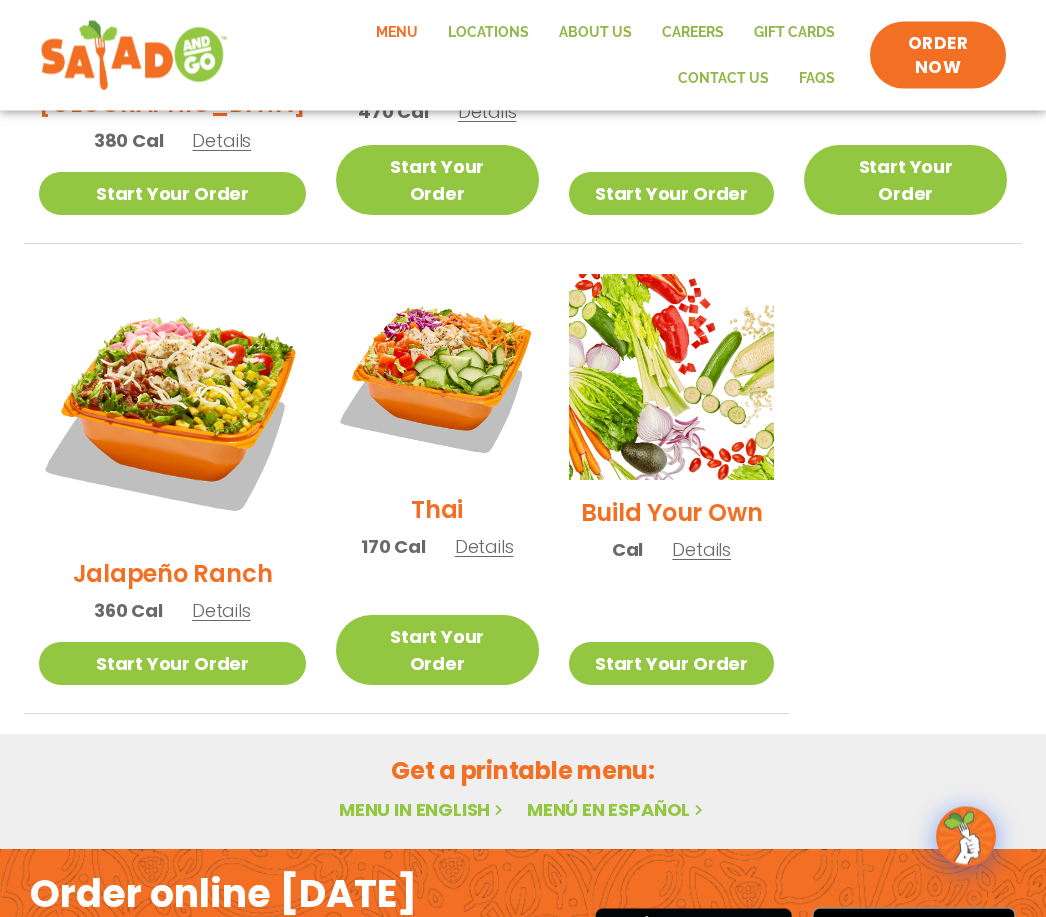 click on "Details" at bounding box center (701, 550) 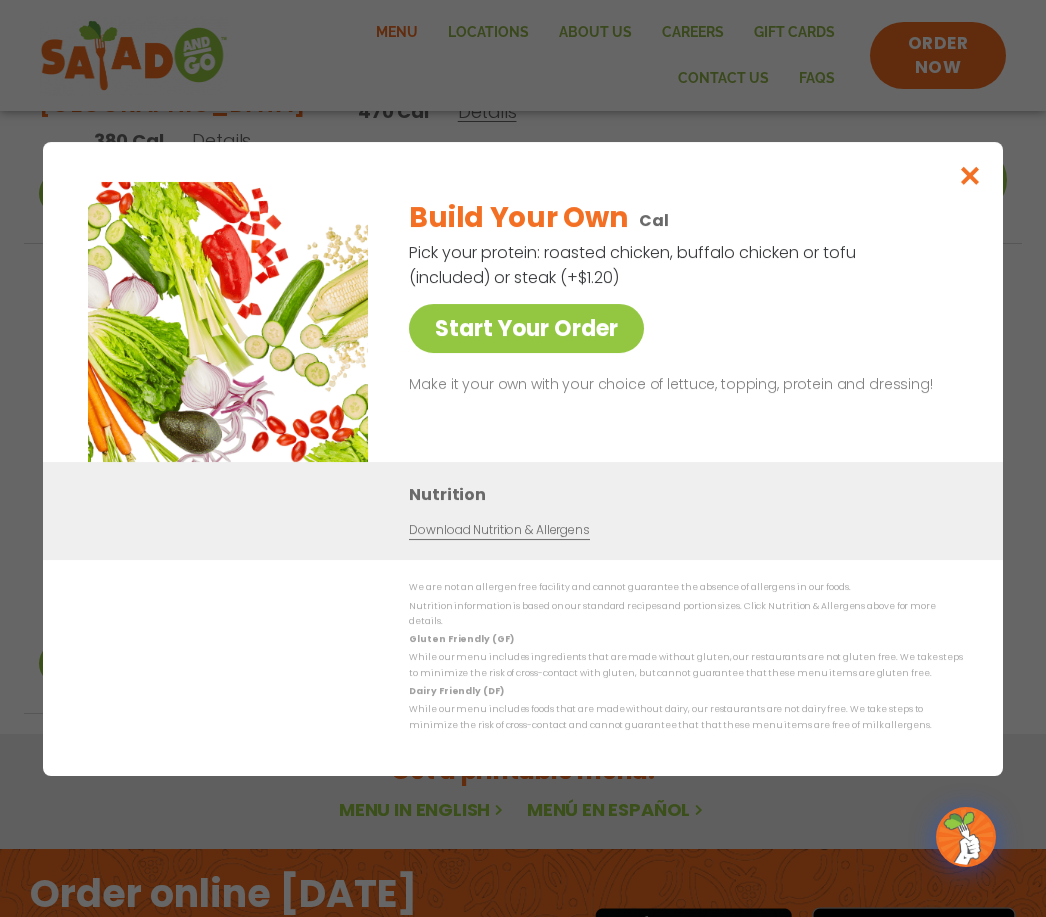scroll, scrollTop: 1400, scrollLeft: 0, axis: vertical 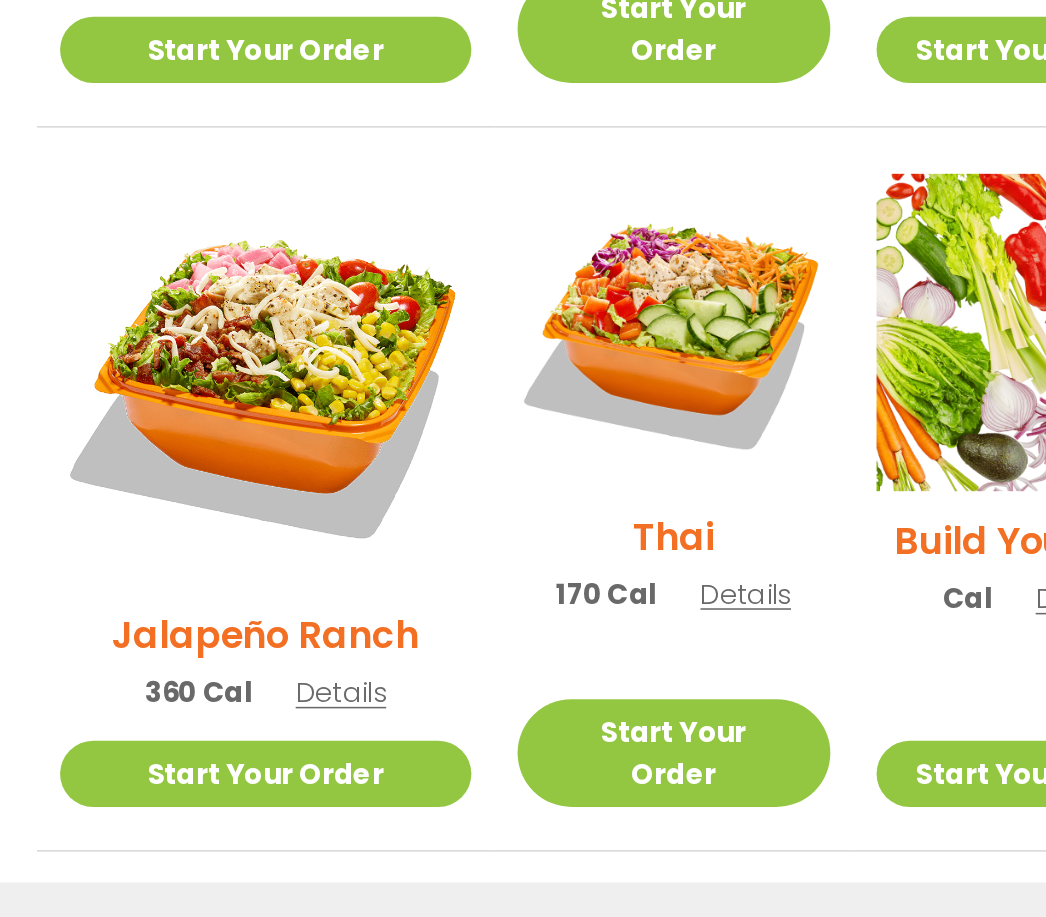 click at bounding box center [437, 351] 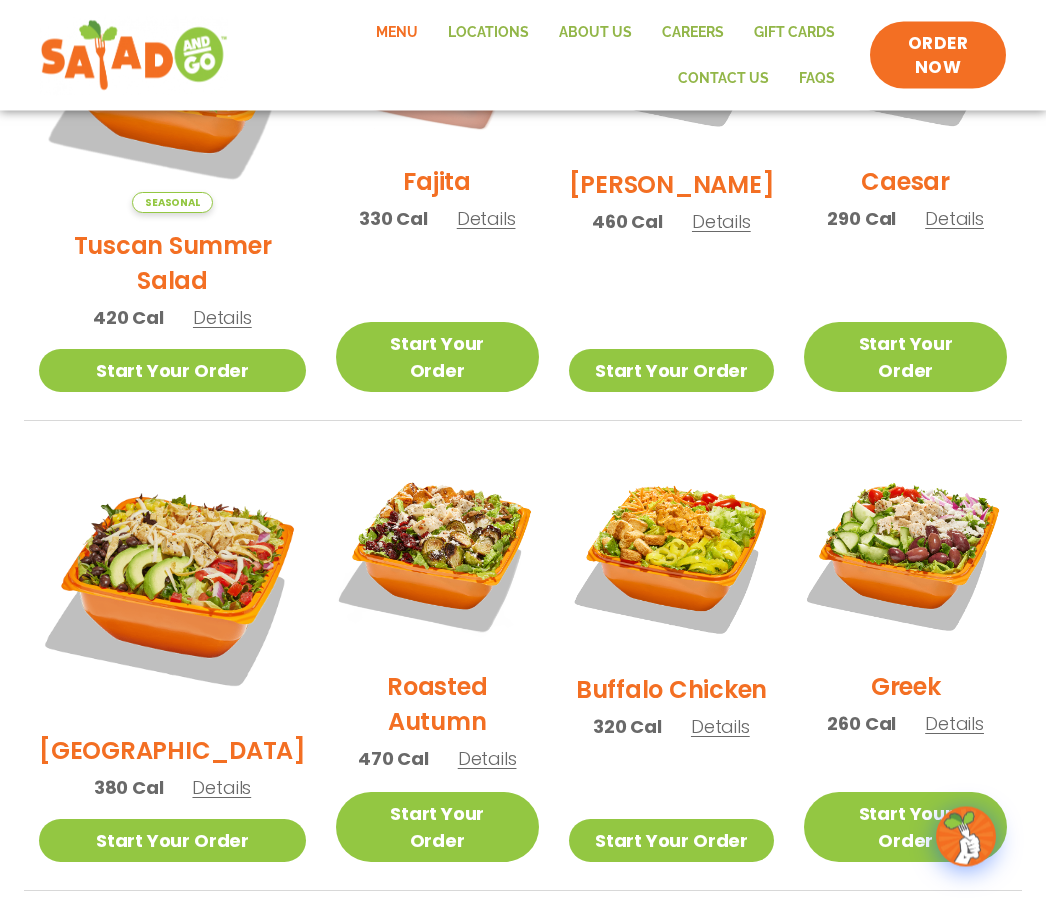 scroll, scrollTop: 729, scrollLeft: 0, axis: vertical 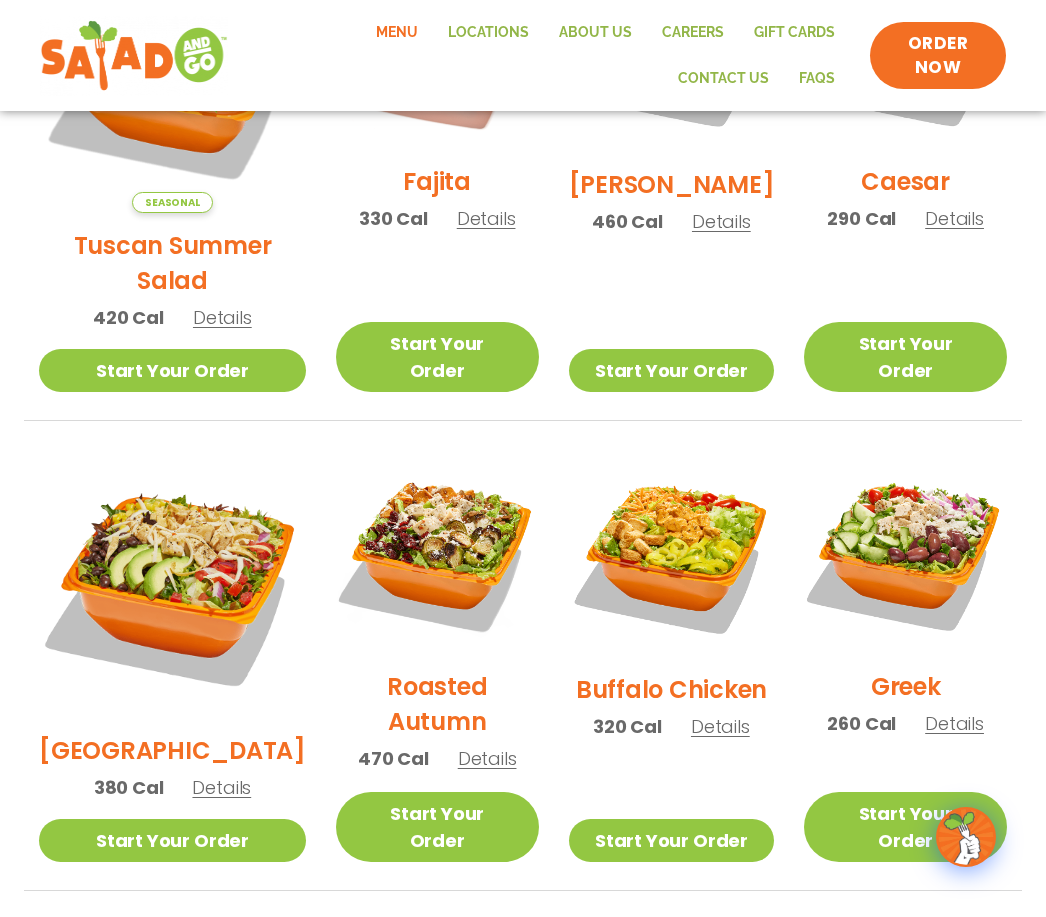 click at bounding box center [437, 552] 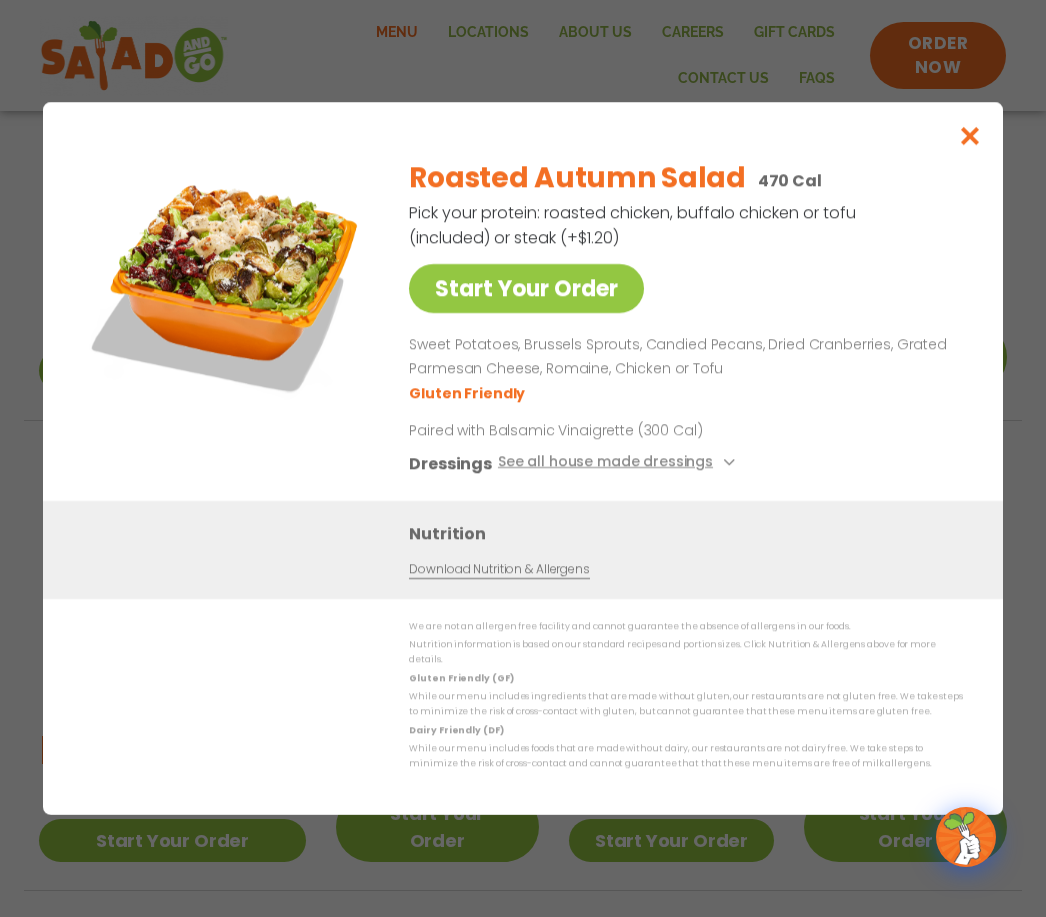 scroll, scrollTop: 757, scrollLeft: 0, axis: vertical 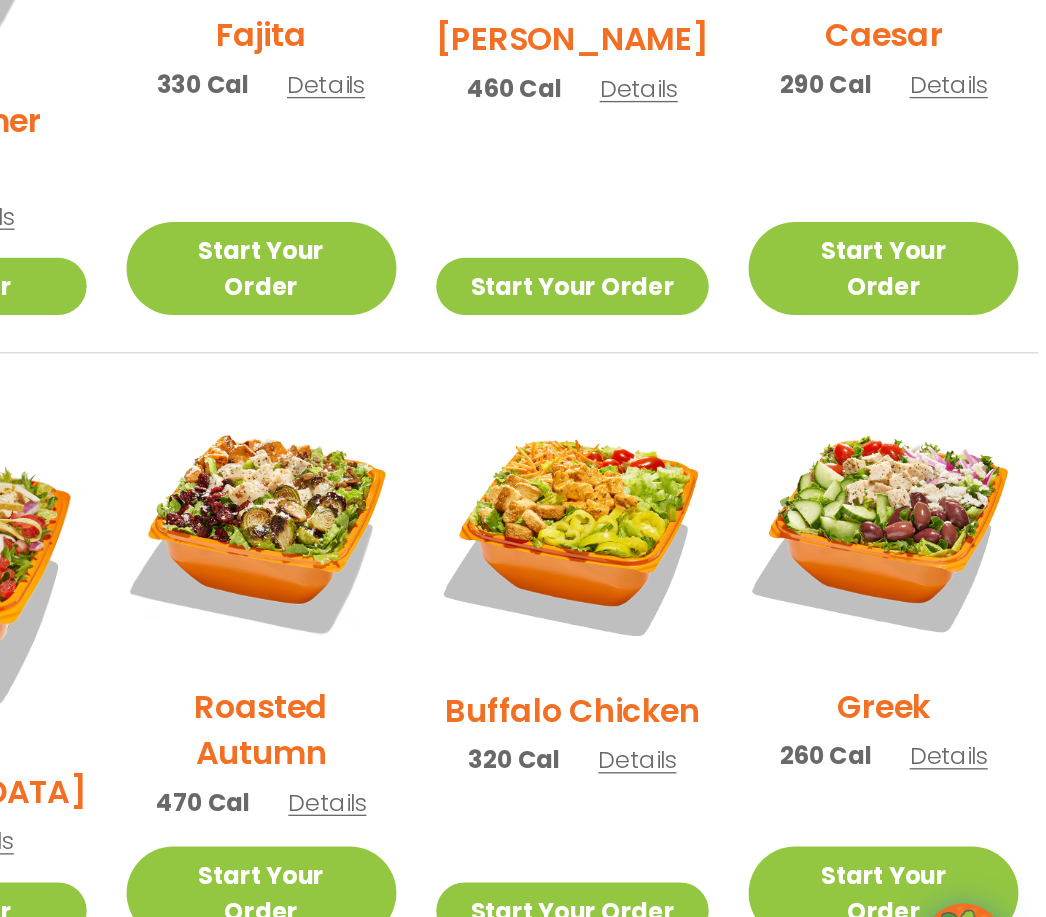 click at bounding box center (905, 524) 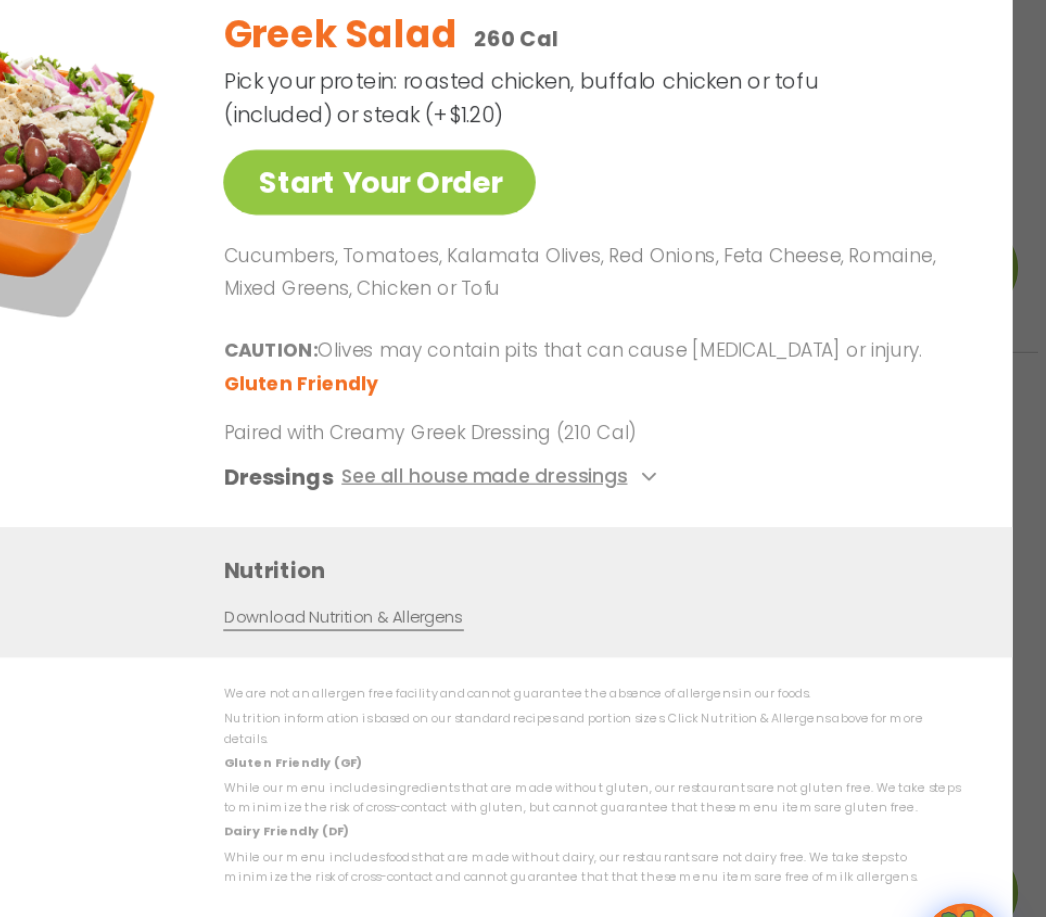 click on "Greek Salad  260 Cal  Pick your protein: roasted chicken, buffalo chicken or tofu (included) or steak (+$1.20)   Start Your Order Cucumbers, Tomatoes, Kalamata Olives, Red Onions, Feta Cheese, Romaine, Mixed Greens, Chicken or Tofu   CAUTION:  Olives may contain pits that can cause choking or injury. Gluten Friendly Paired with Creamy Greek Dressing (210 Cal) Dressings   See all house made dressings    Creamy Greek GF   Balsamic Vinaigrette GF DF V   BBQ Ranch GF   Caesar GF   Creamy Blue Cheese GF   Jalapeño Ranch GF   Ranch GF   Thai Peanut GF DF" at bounding box center (682, 321) 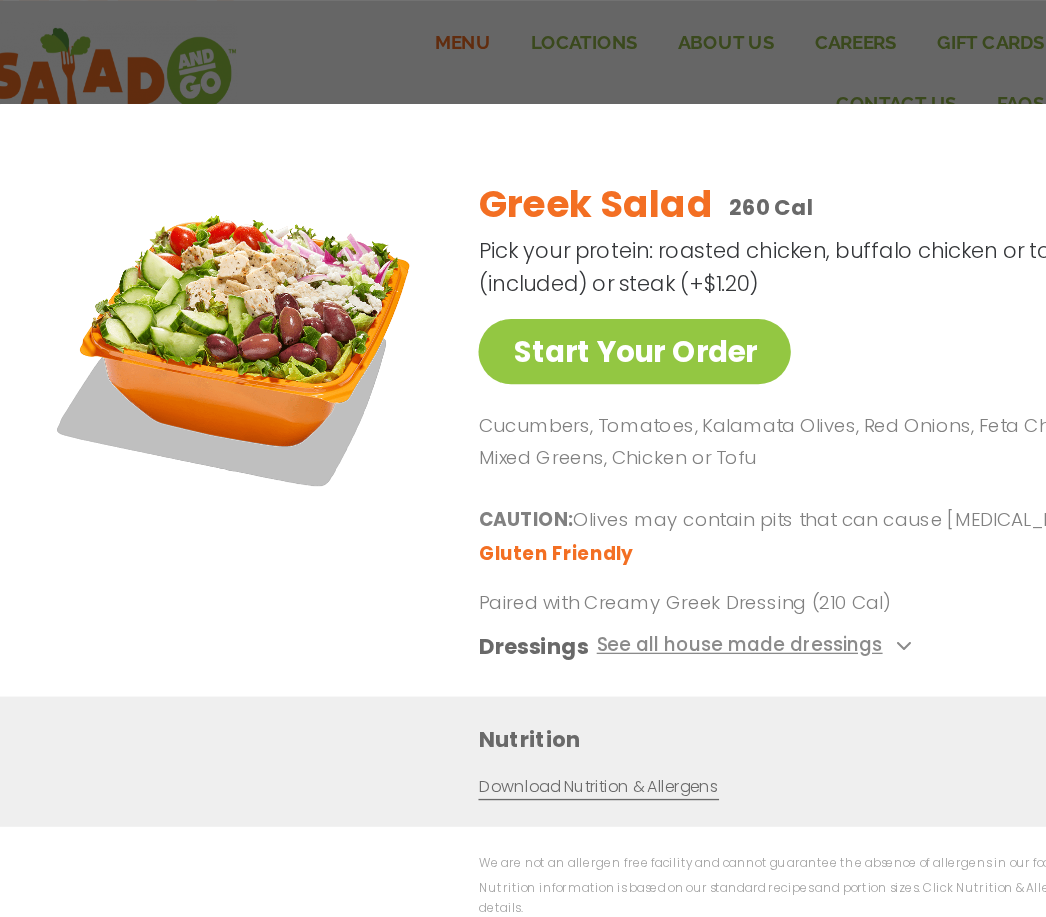 scroll, scrollTop: 0, scrollLeft: 0, axis: both 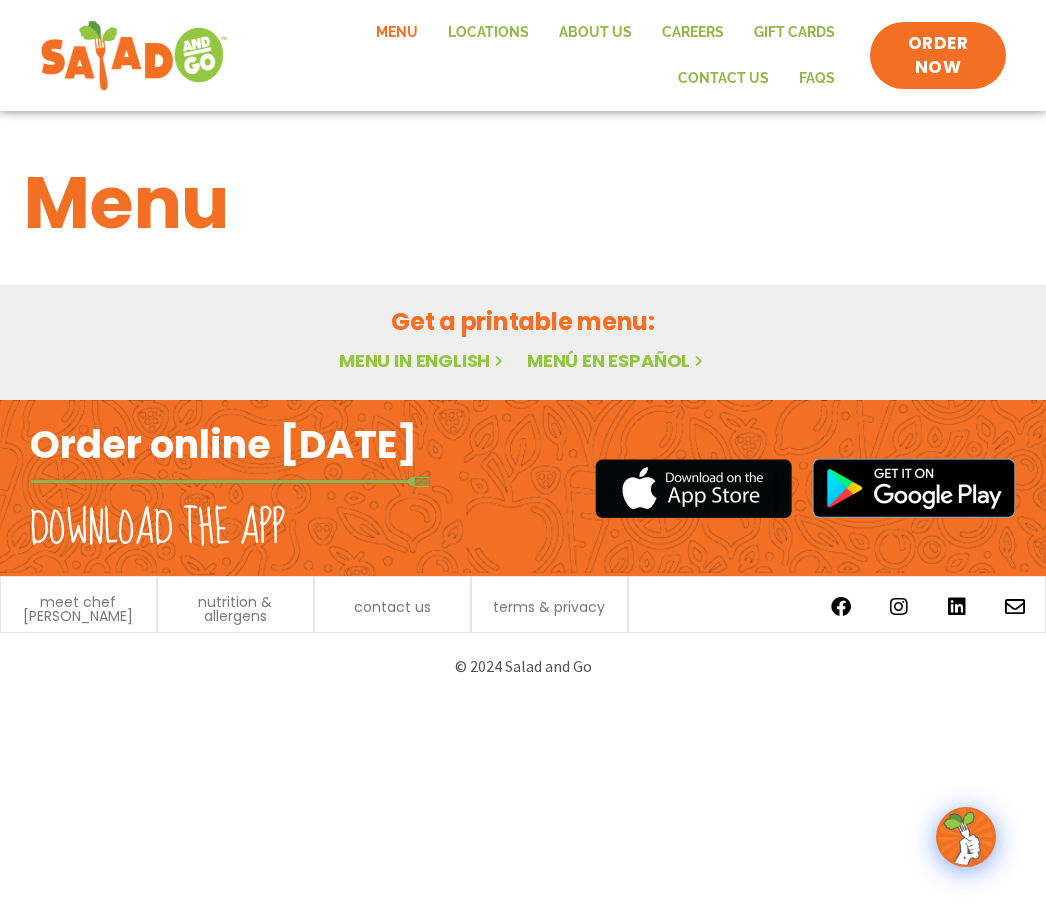 click on "Get a printable menu:" at bounding box center (523, 321) 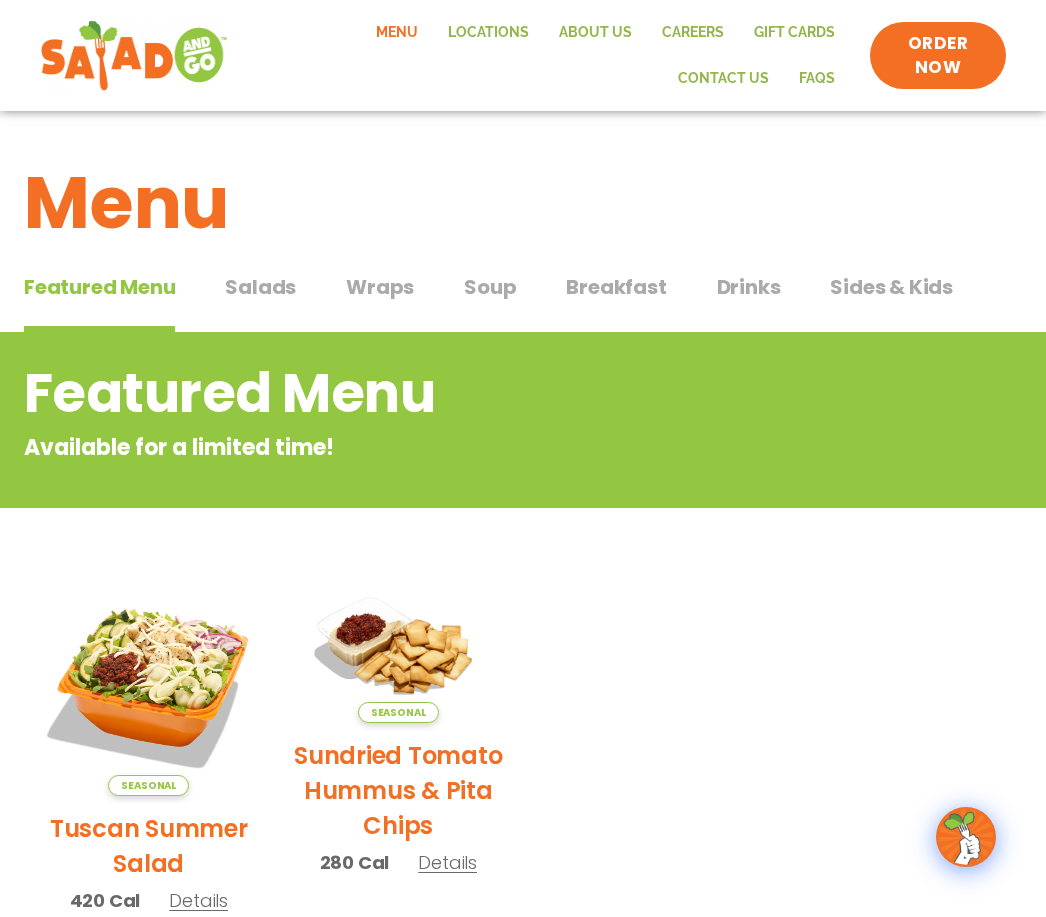 click on "Featured Menu" at bounding box center (442, 393) 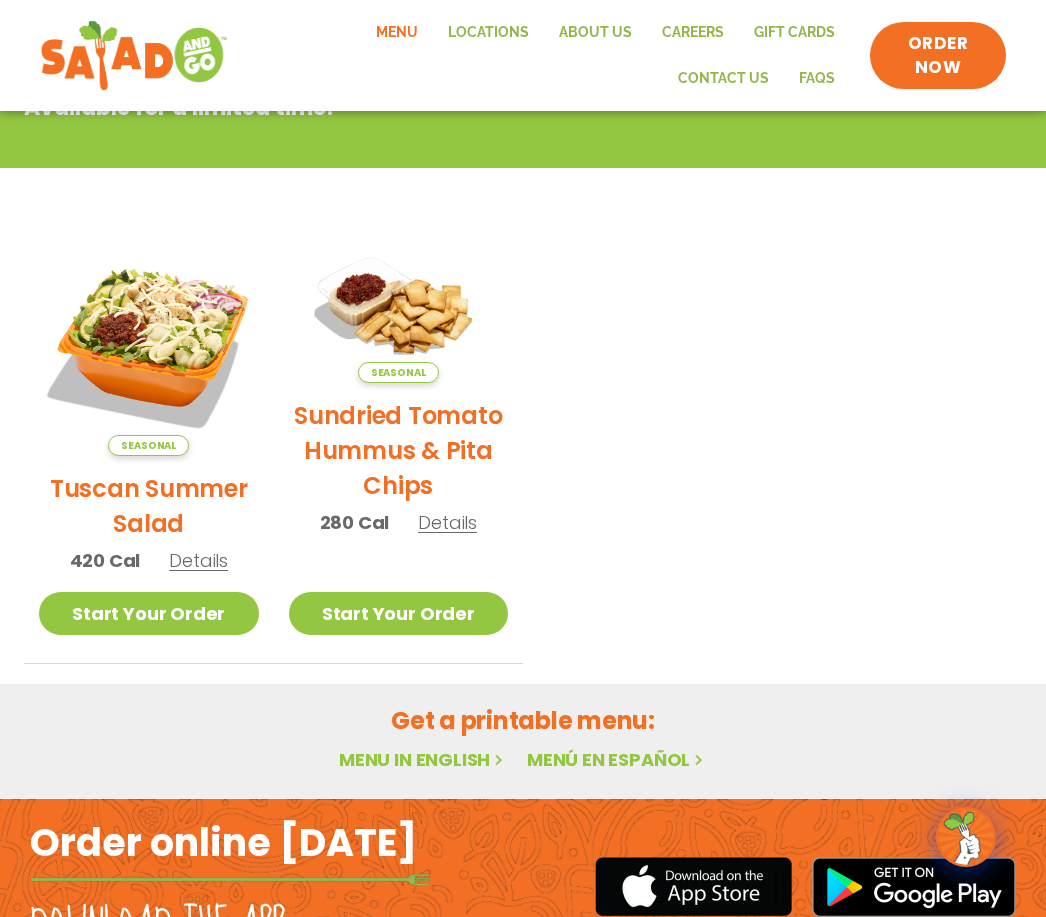 scroll, scrollTop: 456, scrollLeft: 0, axis: vertical 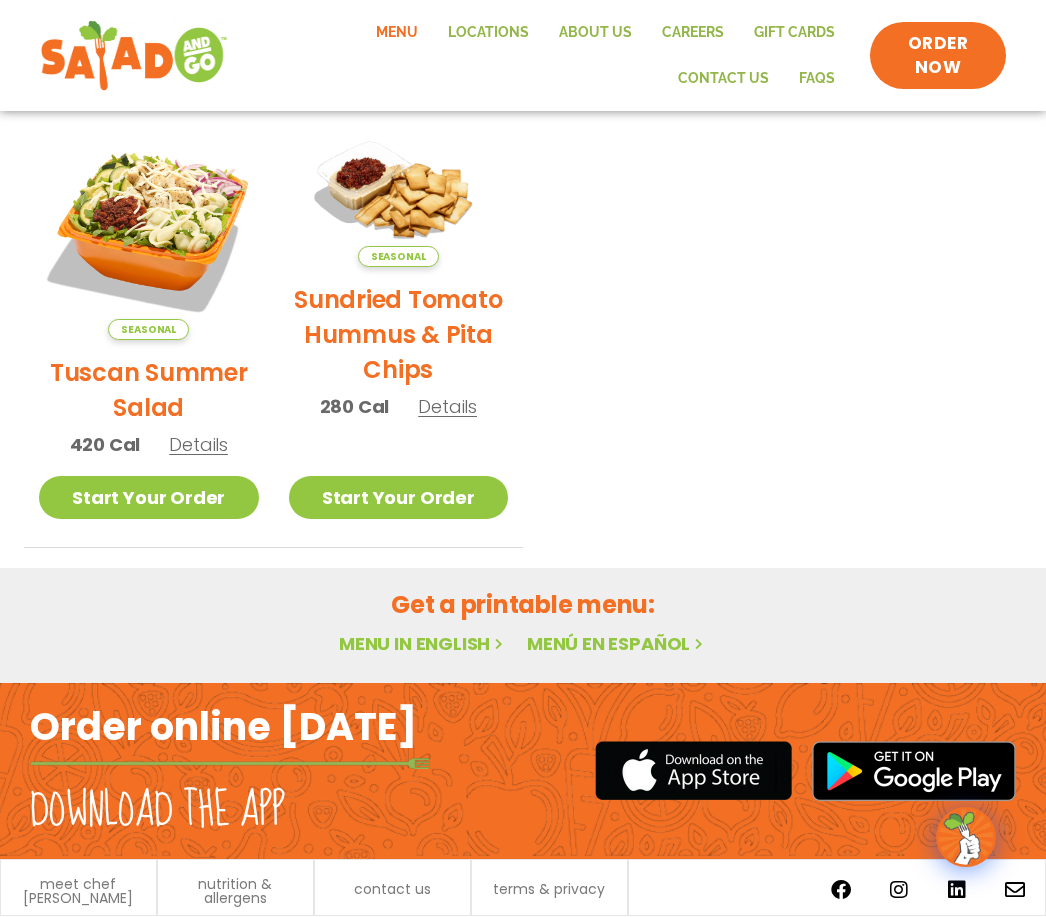 click on "Get a printable menu:" at bounding box center (523, 604) 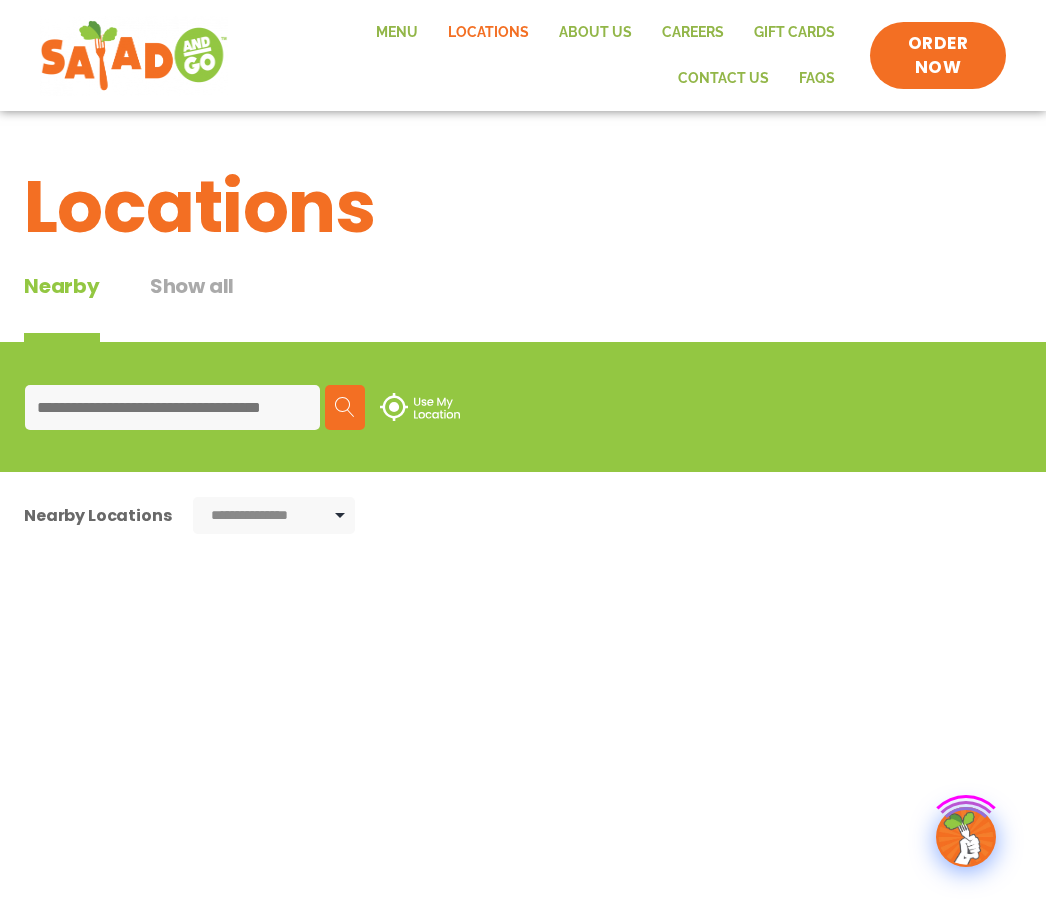 scroll, scrollTop: 0, scrollLeft: 0, axis: both 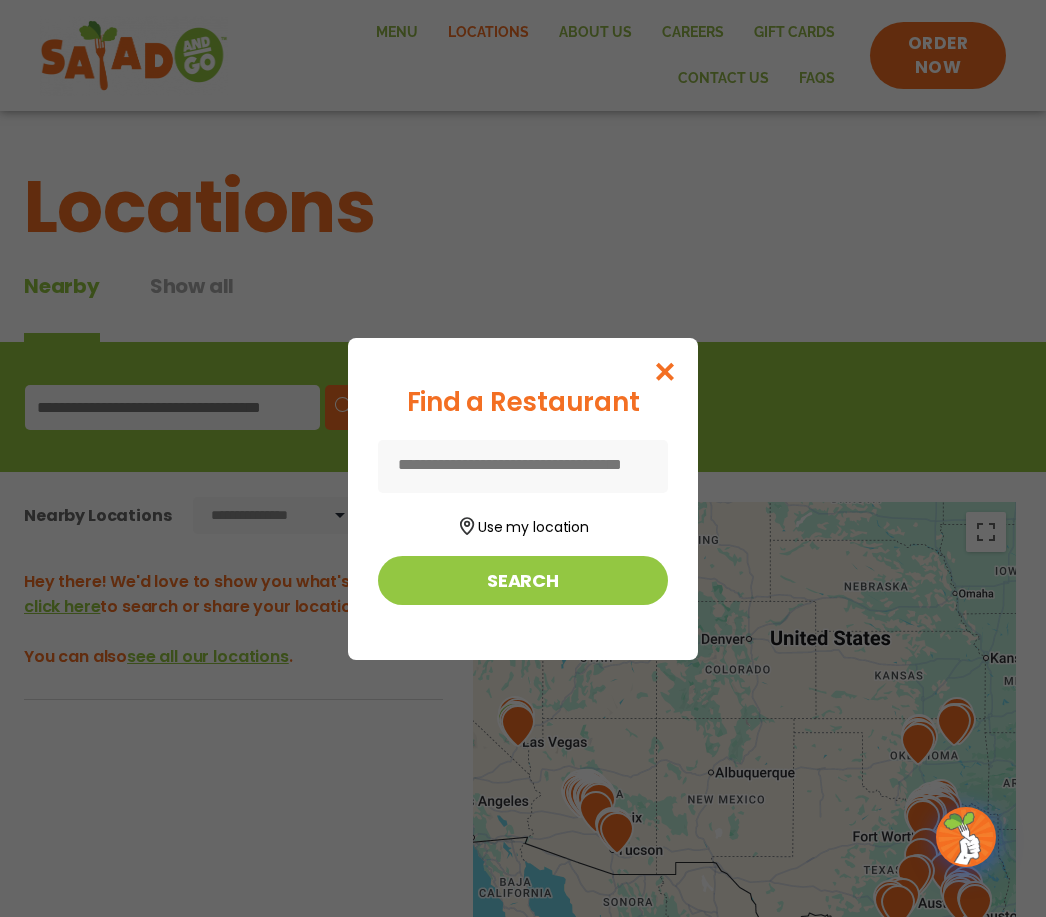 click at bounding box center (523, 466) 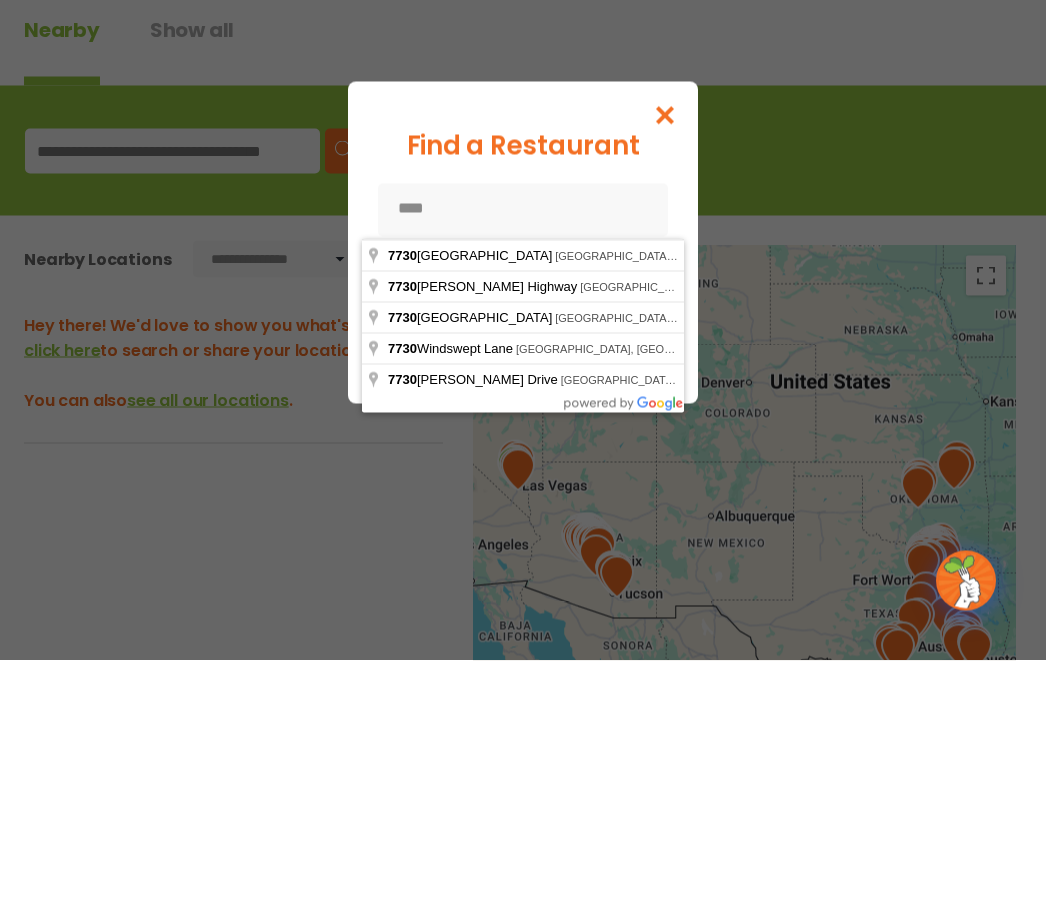 type on "*****" 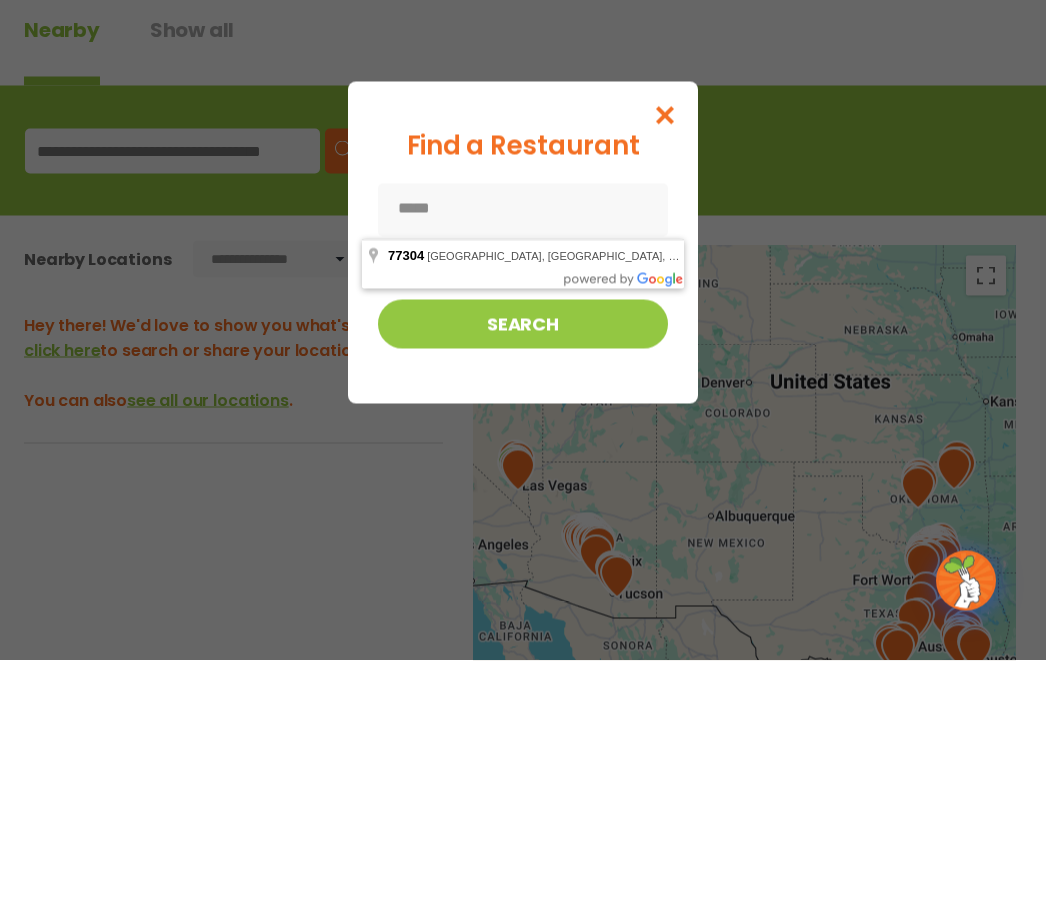 click on "Search" at bounding box center (523, 580) 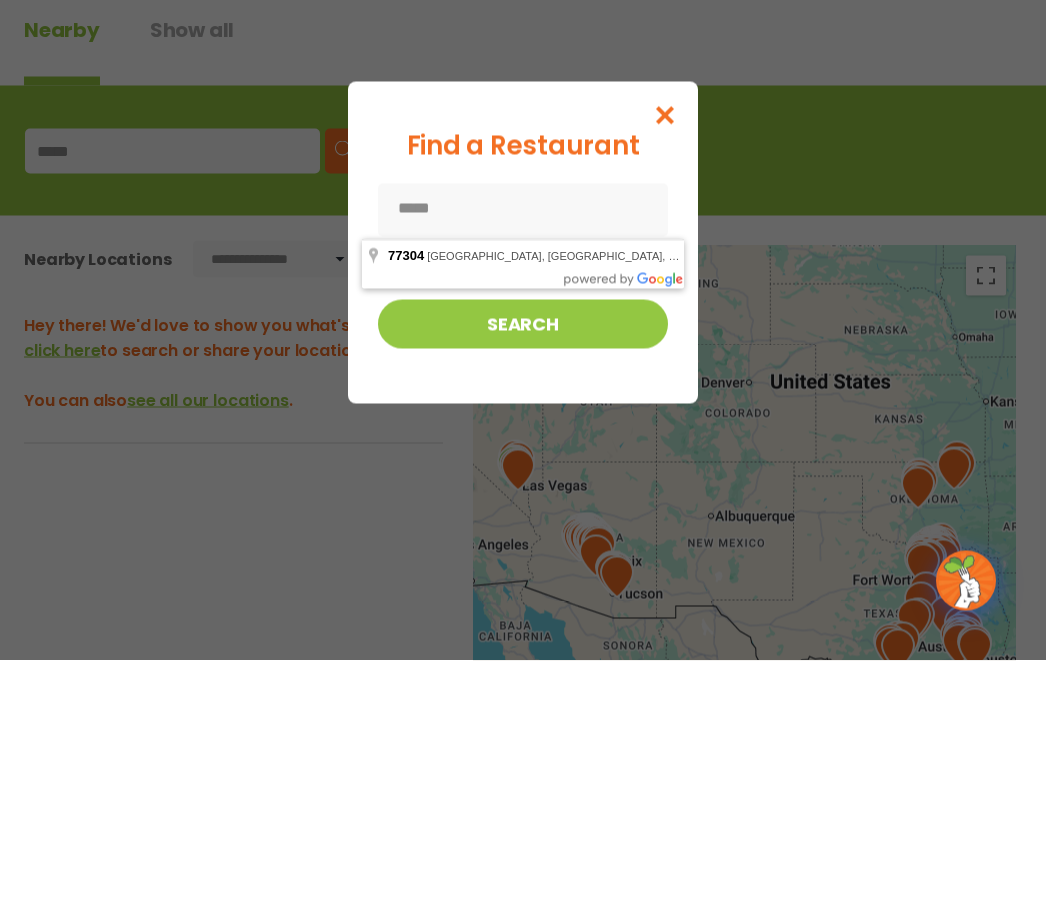 scroll, scrollTop: 257, scrollLeft: 0, axis: vertical 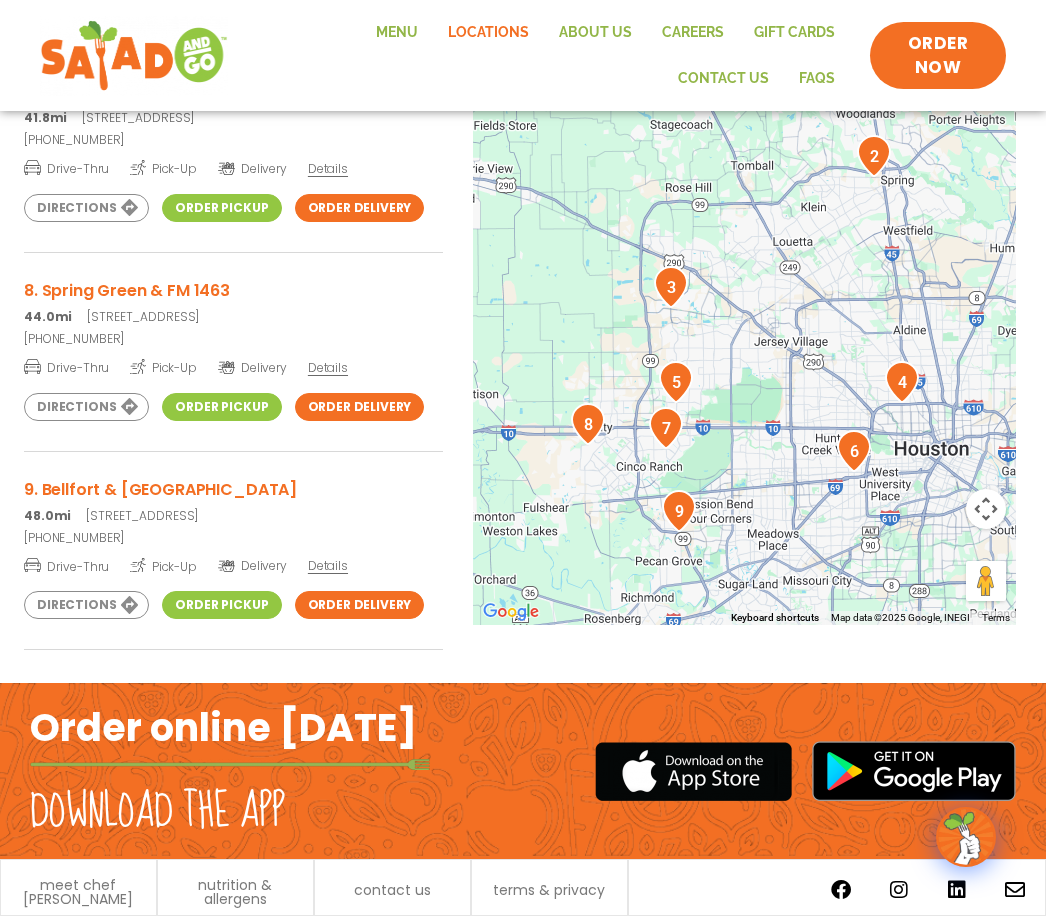 click on "Locations" 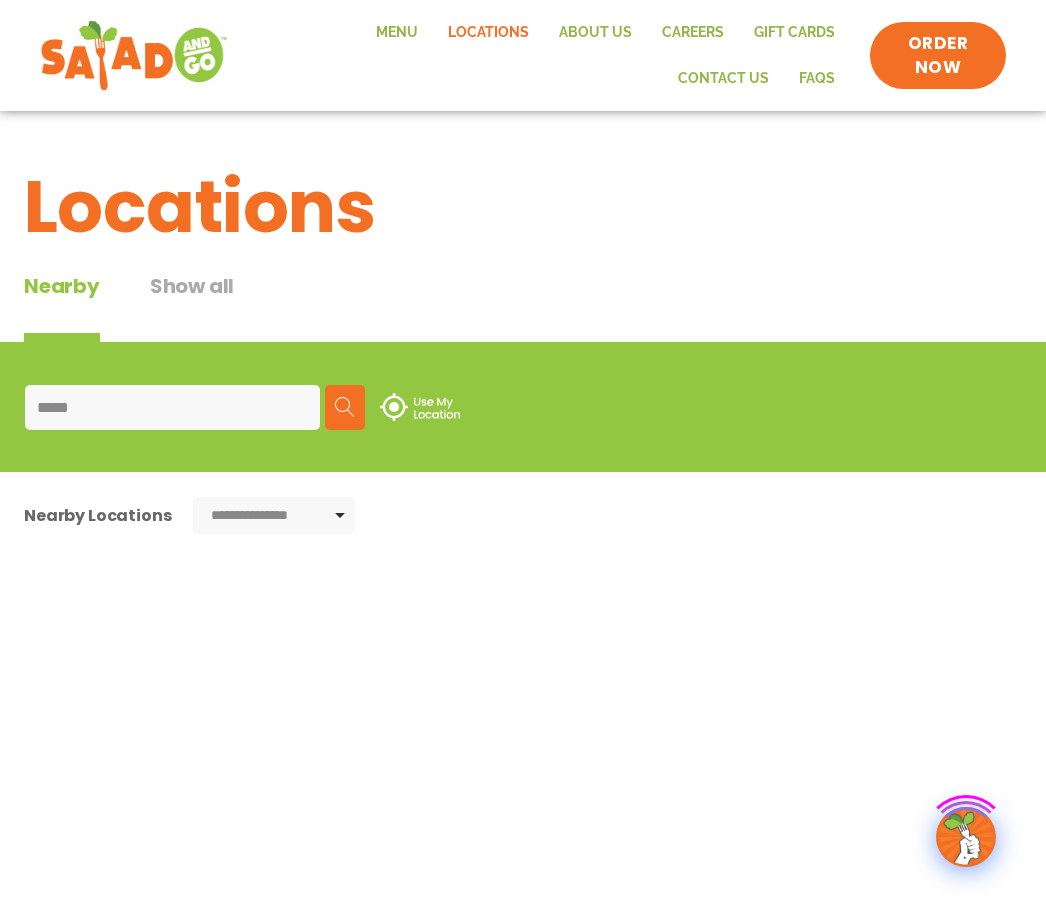 scroll, scrollTop: 0, scrollLeft: 0, axis: both 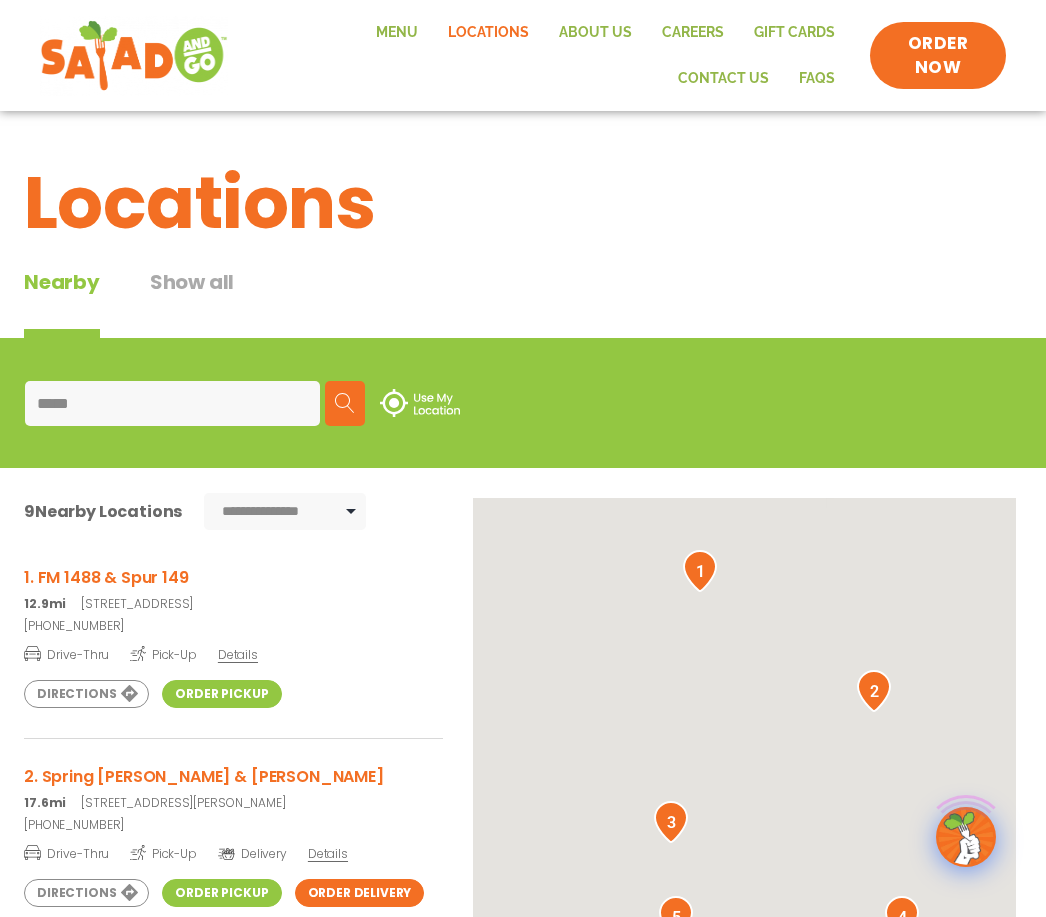 click on "*****" at bounding box center [172, 403] 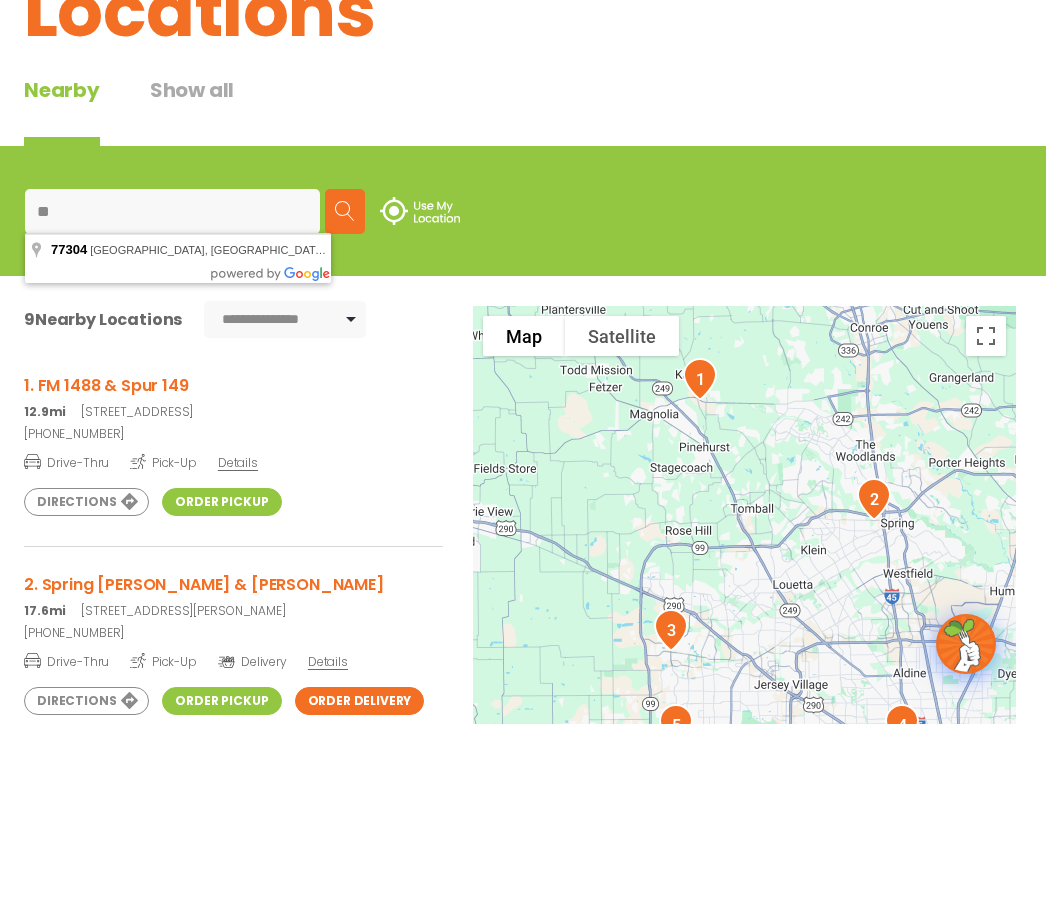type on "*" 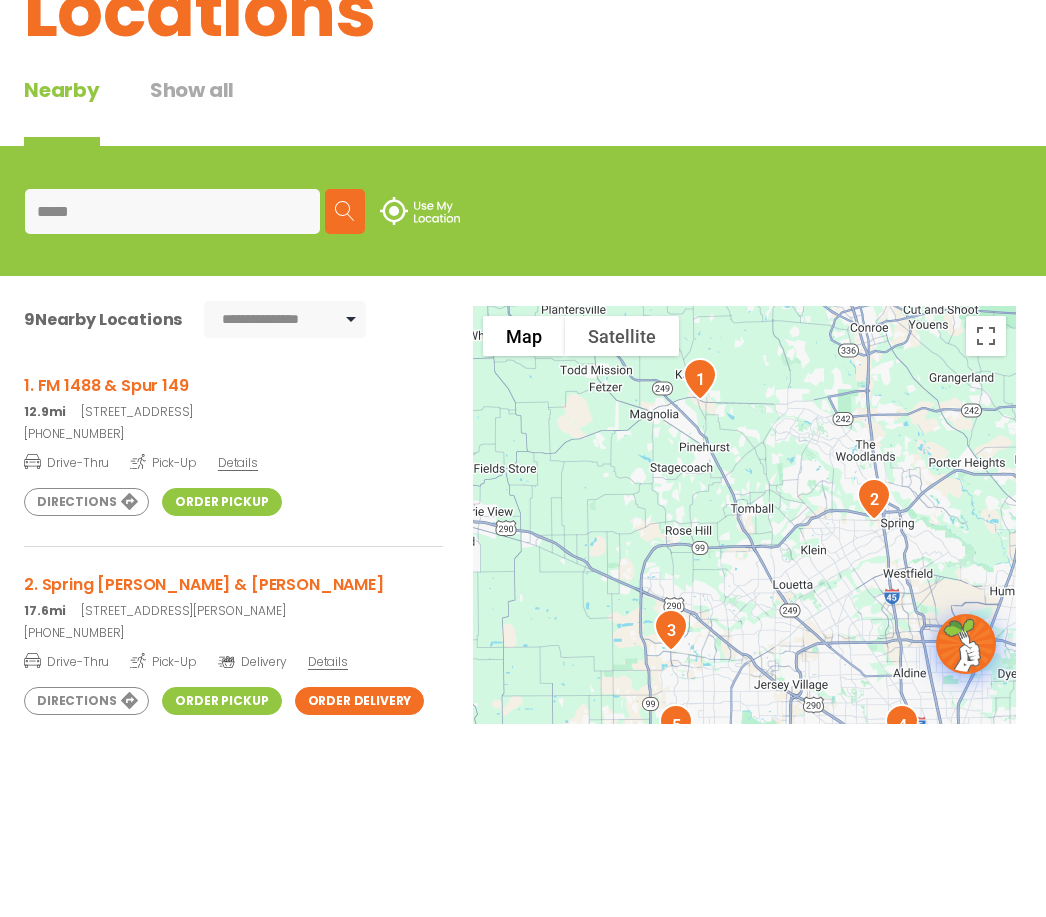 scroll, scrollTop: 197, scrollLeft: 0, axis: vertical 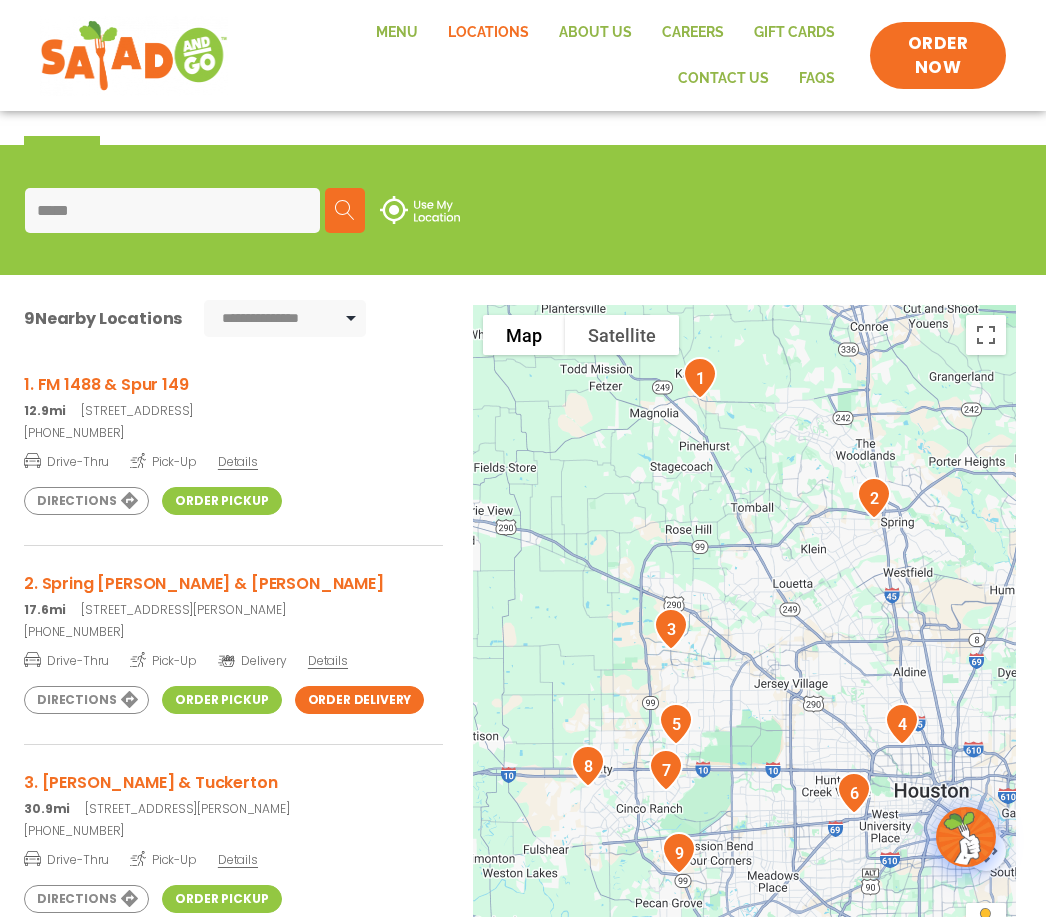 click on "*****" at bounding box center [172, 210] 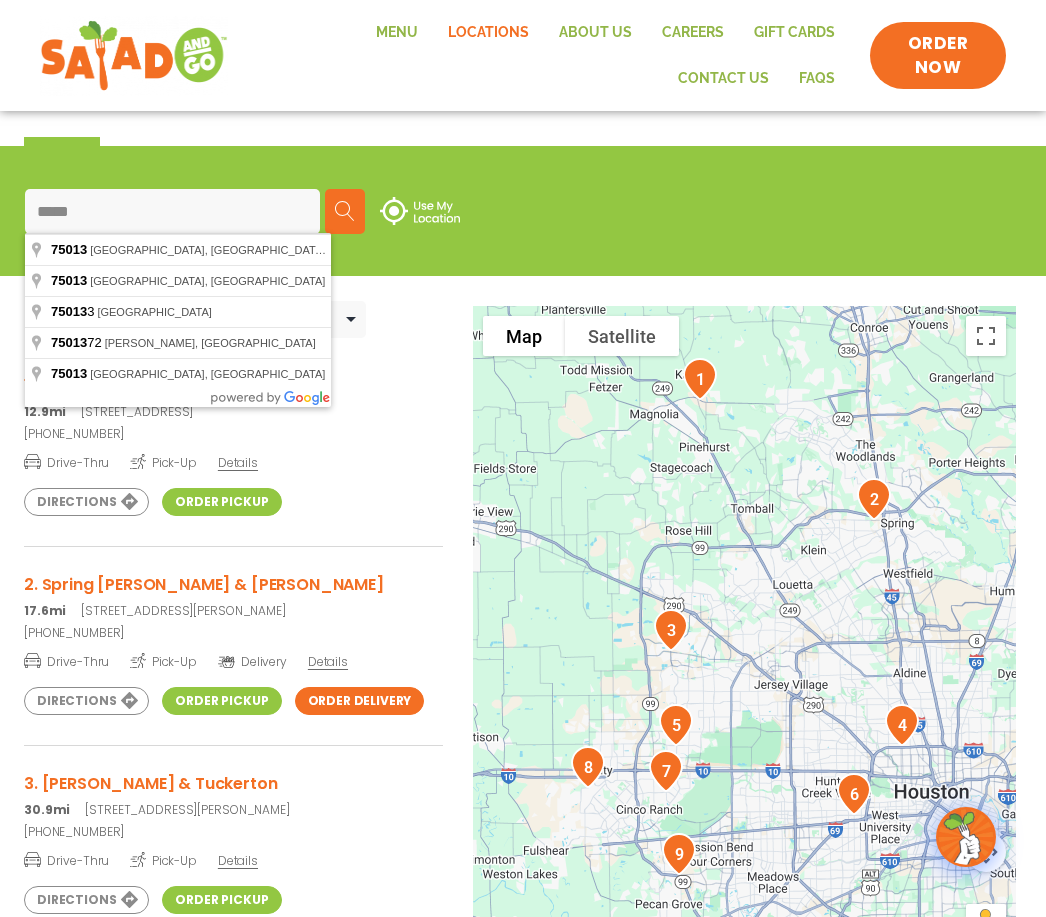 type on "**********" 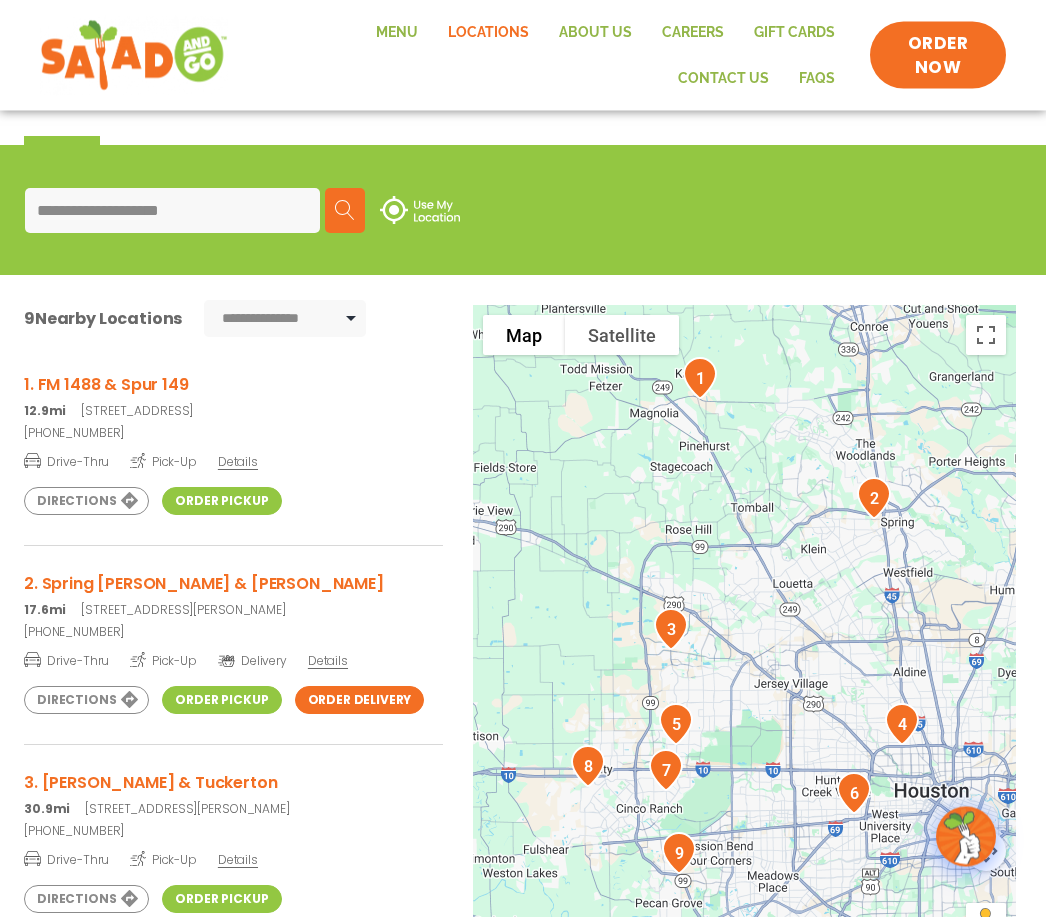 scroll, scrollTop: 197, scrollLeft: 0, axis: vertical 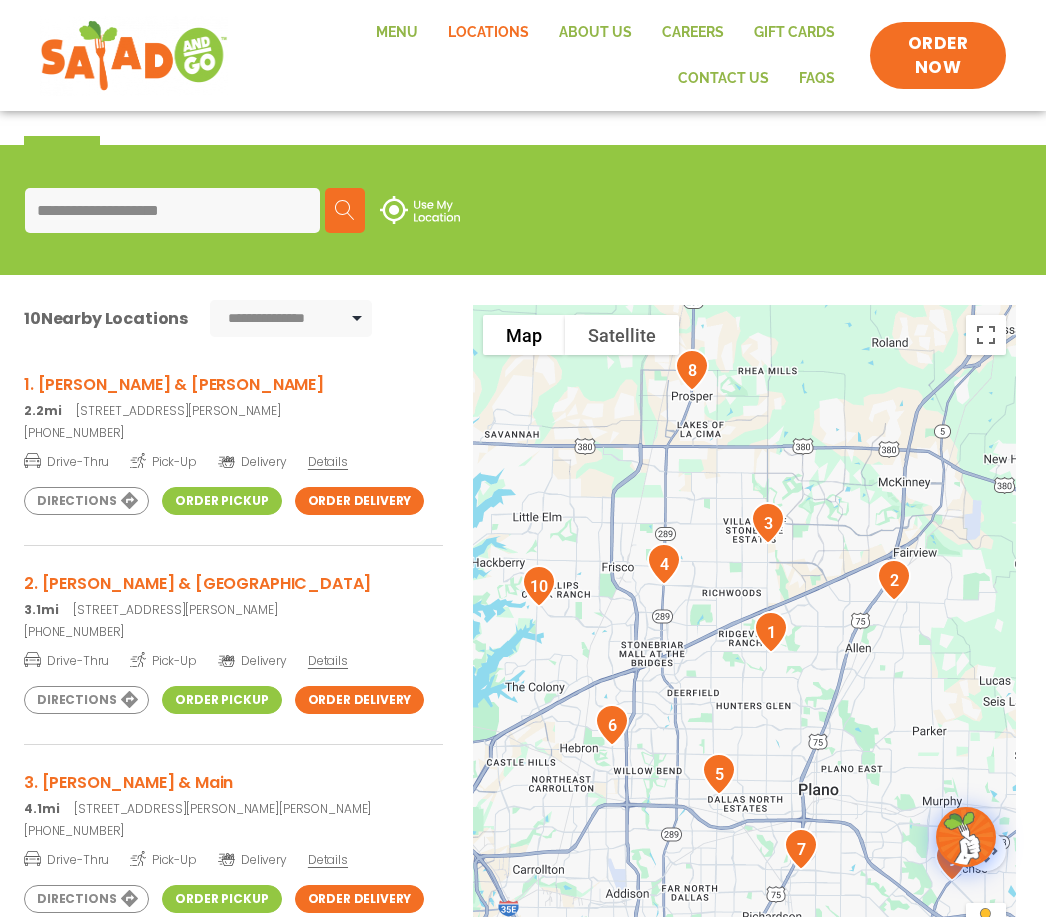 click on "Directions" at bounding box center [86, 501] 